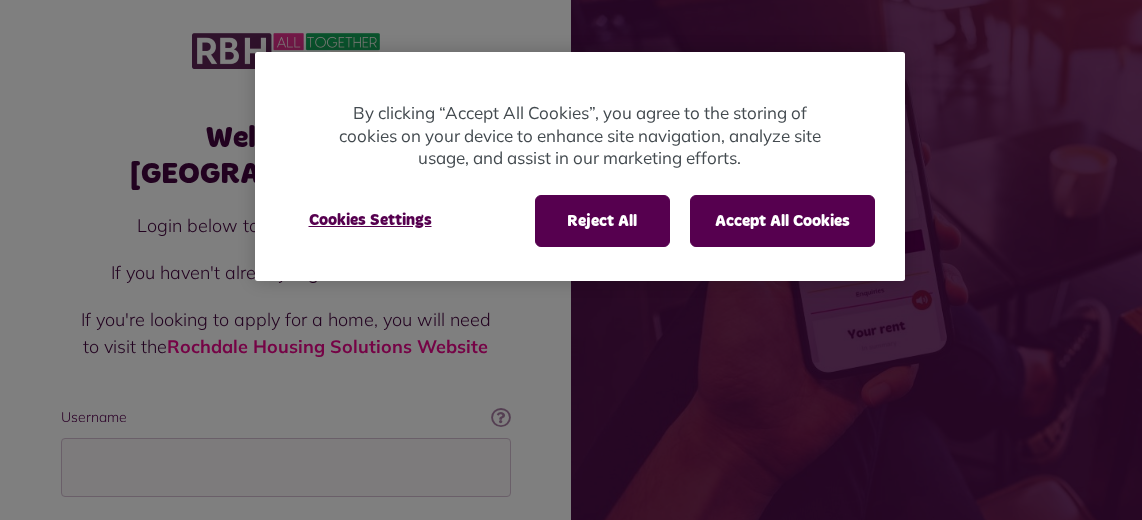 scroll, scrollTop: 0, scrollLeft: 0, axis: both 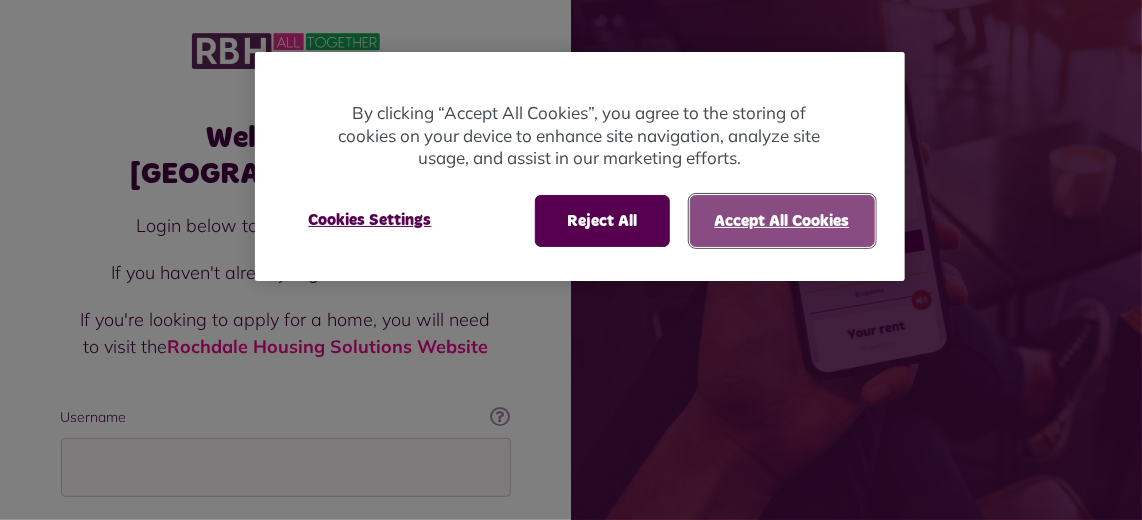 click on "Accept All Cookies" at bounding box center [782, 221] 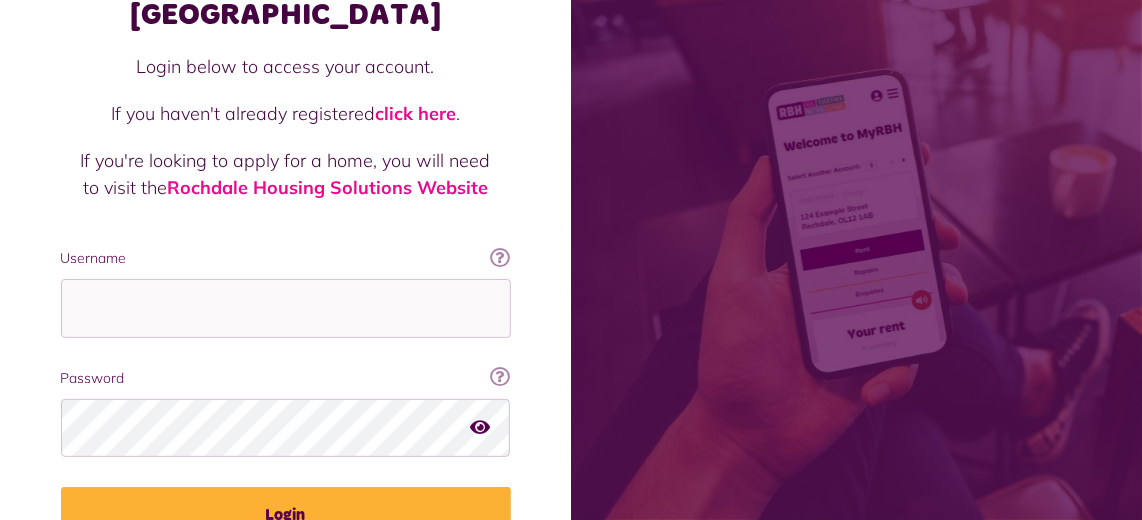 scroll, scrollTop: 181, scrollLeft: 0, axis: vertical 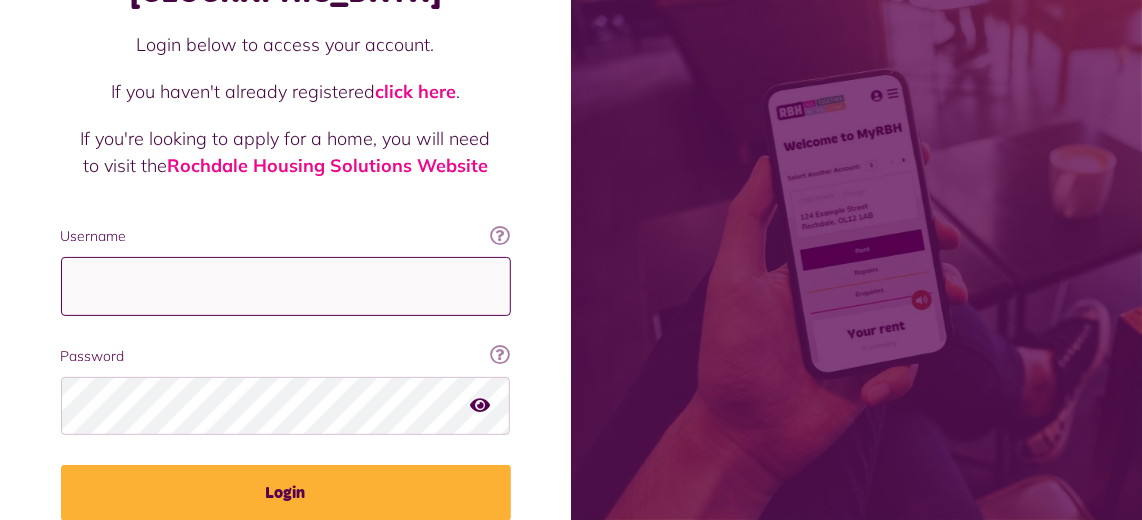 click on "Username" at bounding box center [286, 286] 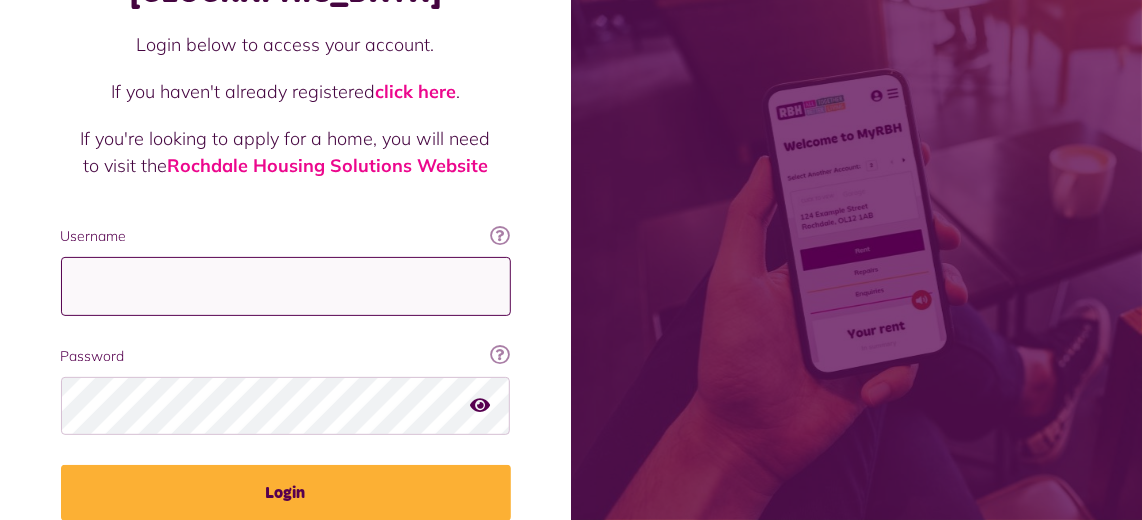 type on "**********" 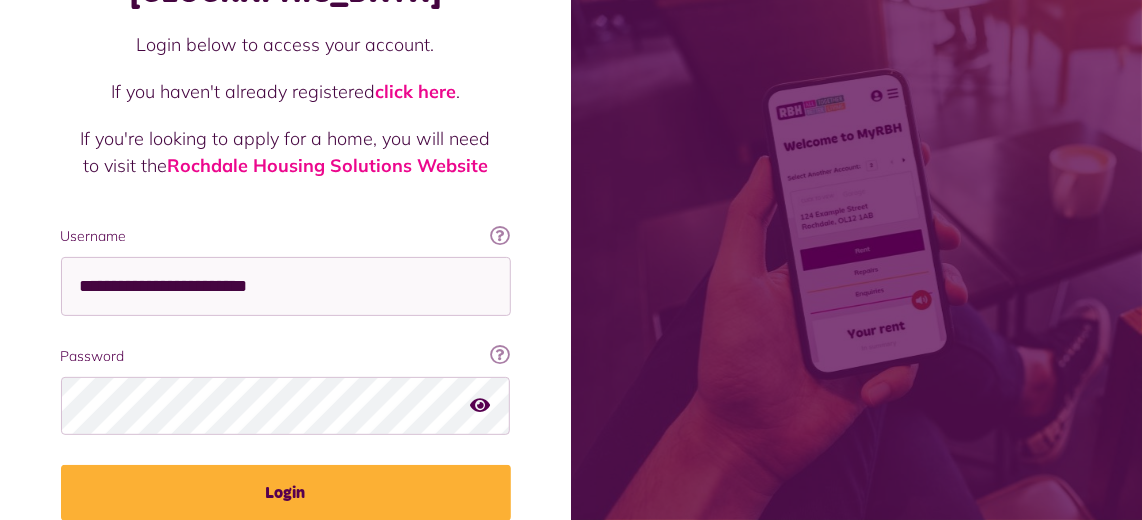 click at bounding box center (481, 405) 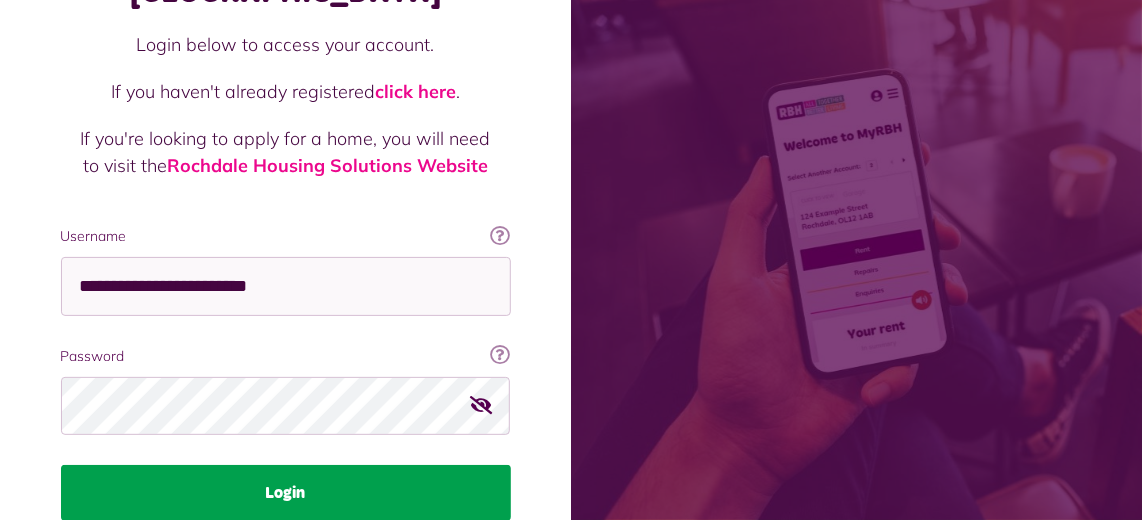 click on "Login" at bounding box center [286, 493] 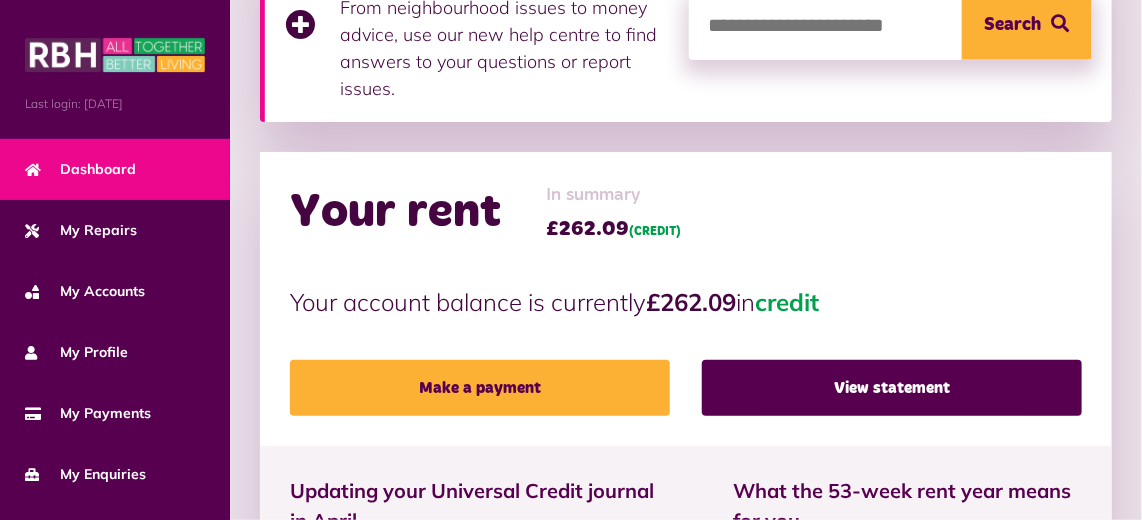 scroll, scrollTop: 545, scrollLeft: 0, axis: vertical 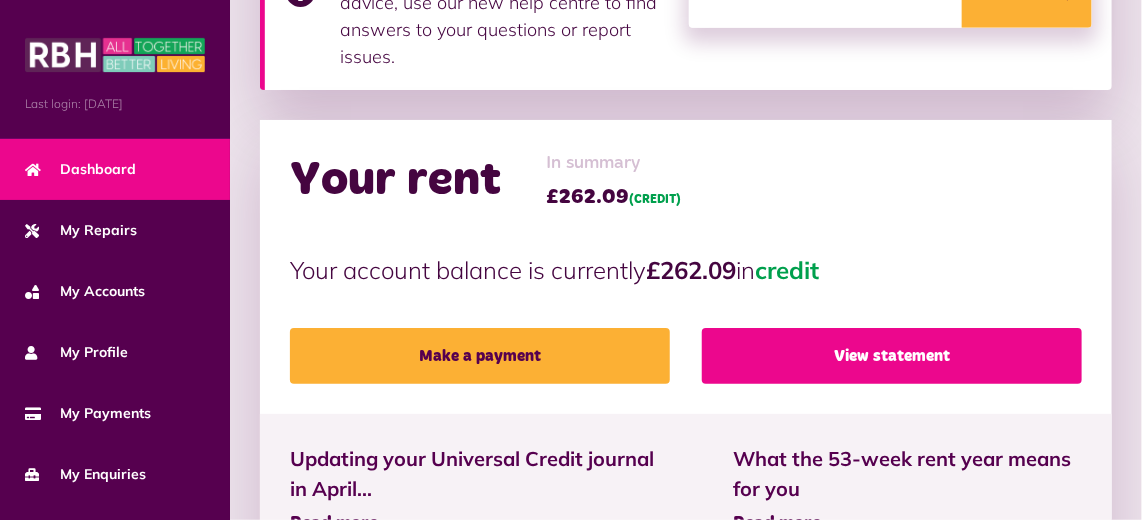 click on "View statement" at bounding box center [892, 356] 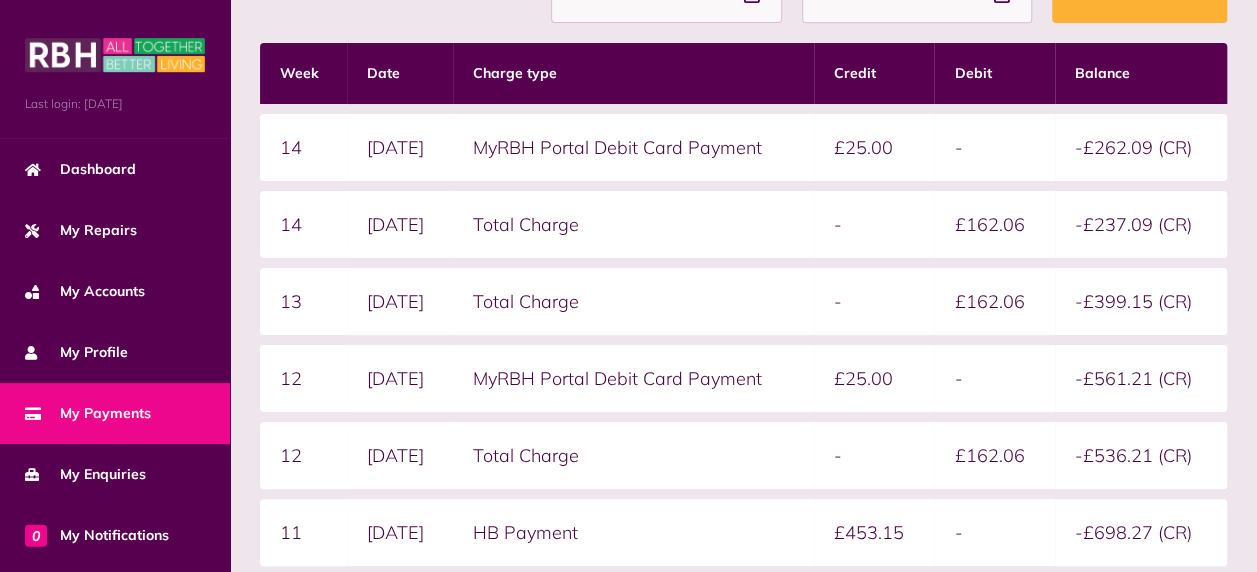 scroll, scrollTop: 533, scrollLeft: 0, axis: vertical 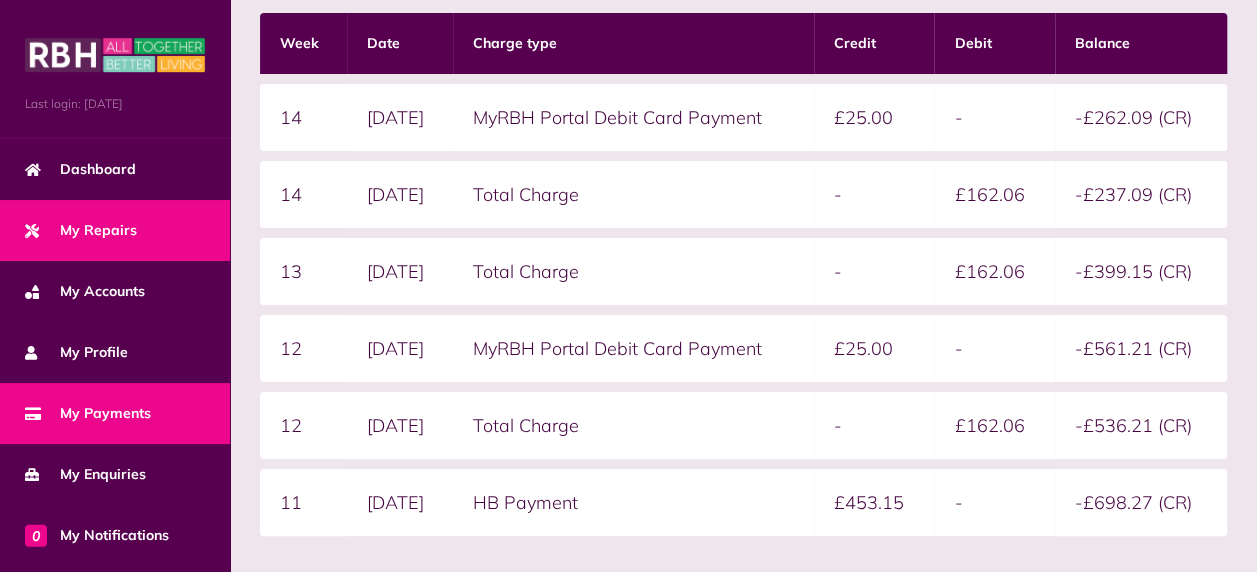 click on "My Repairs" at bounding box center [81, 230] 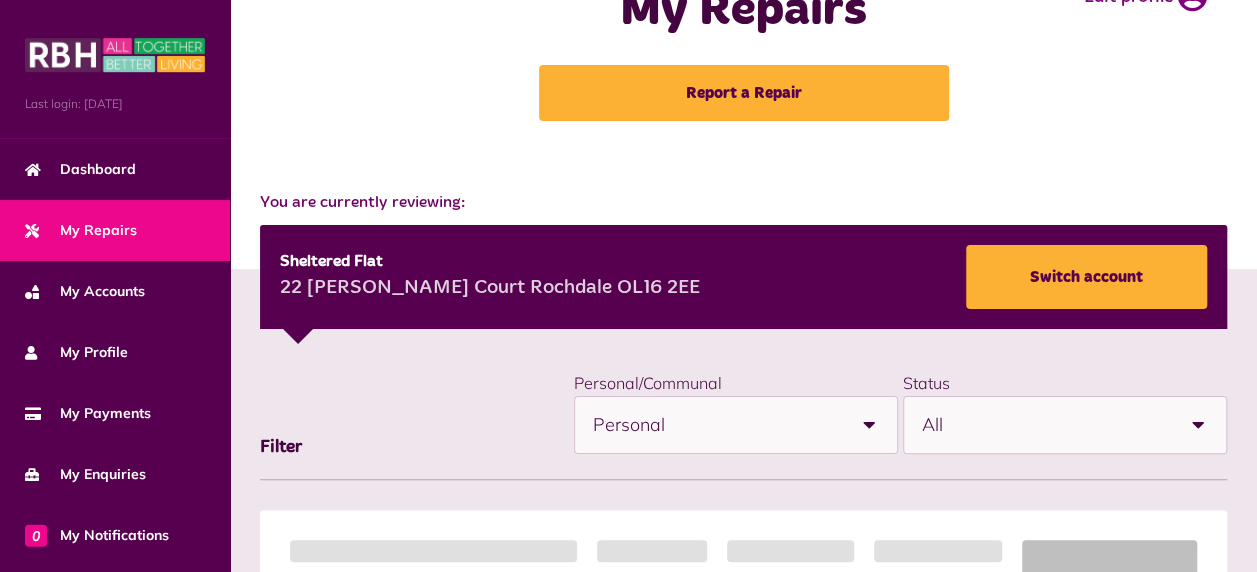 scroll, scrollTop: 300, scrollLeft: 0, axis: vertical 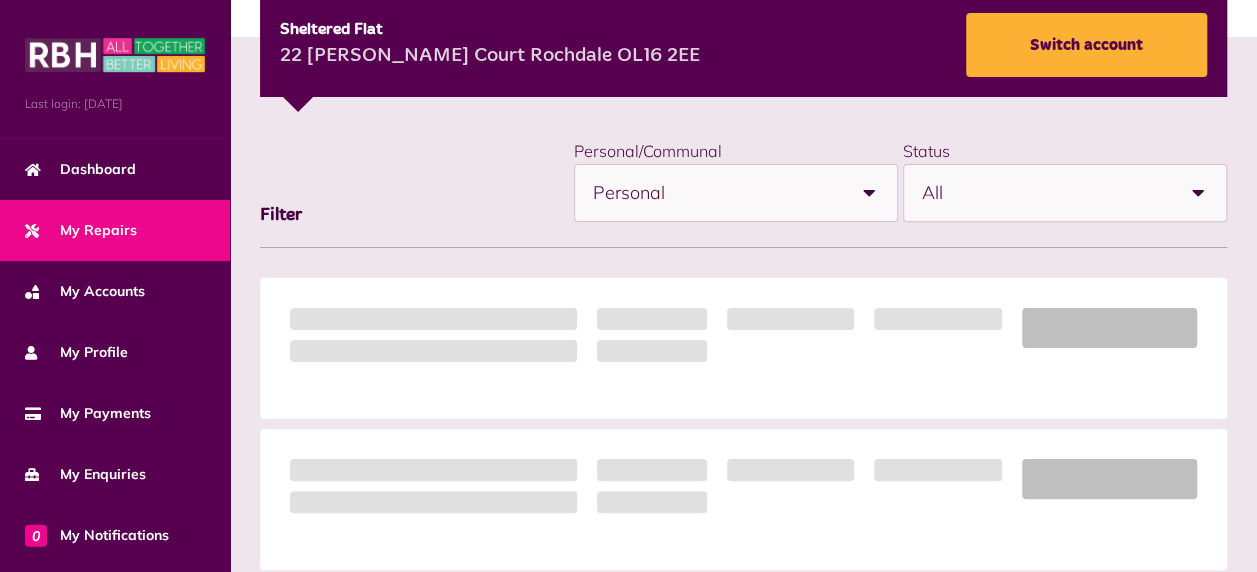 click on "**********" at bounding box center (743, 656) 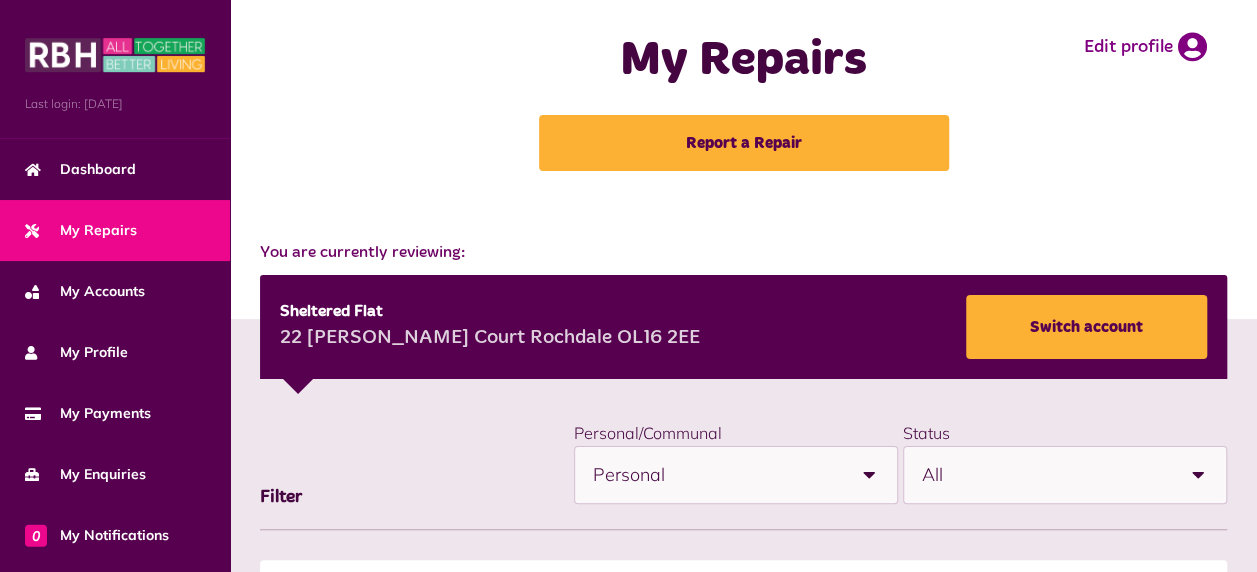 scroll, scrollTop: 0, scrollLeft: 0, axis: both 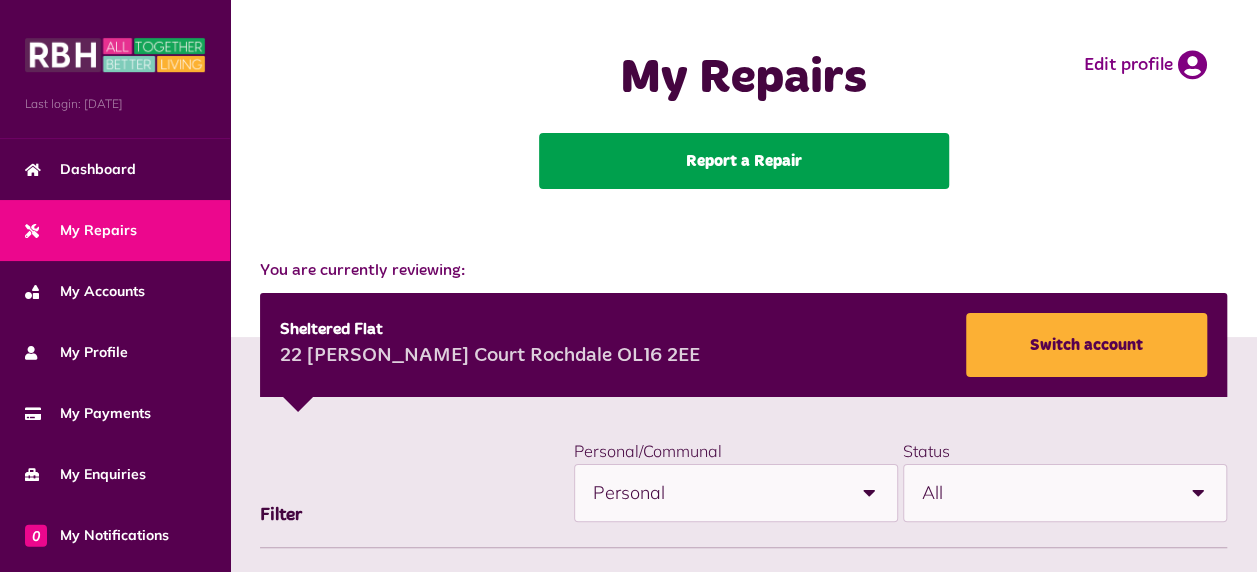 click on "Report a Repair" at bounding box center [744, 161] 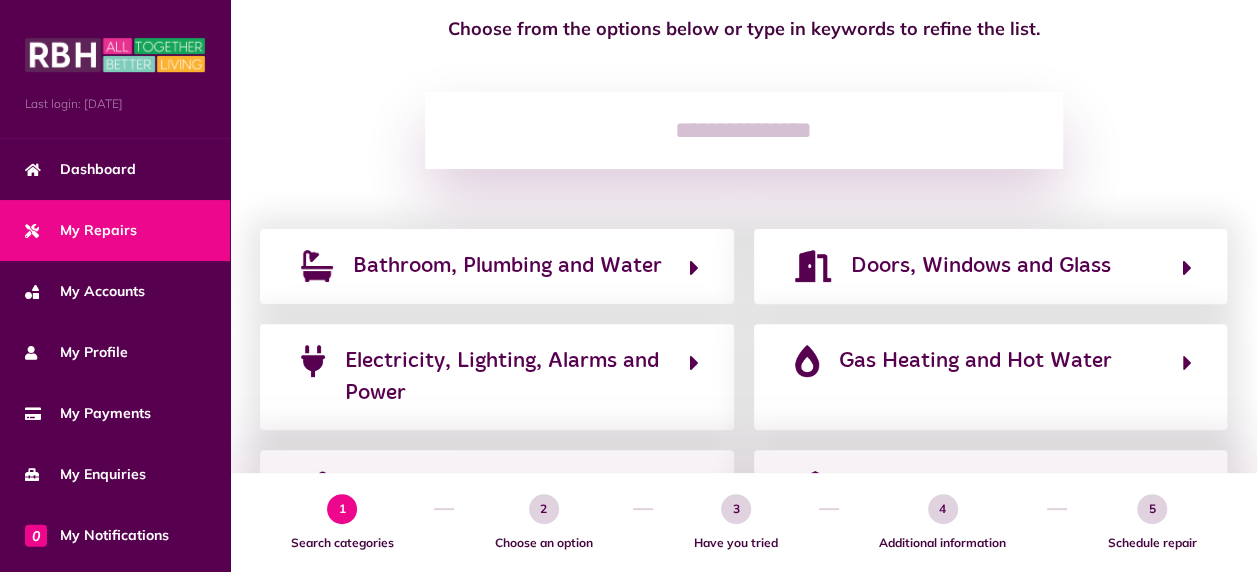 scroll, scrollTop: 200, scrollLeft: 0, axis: vertical 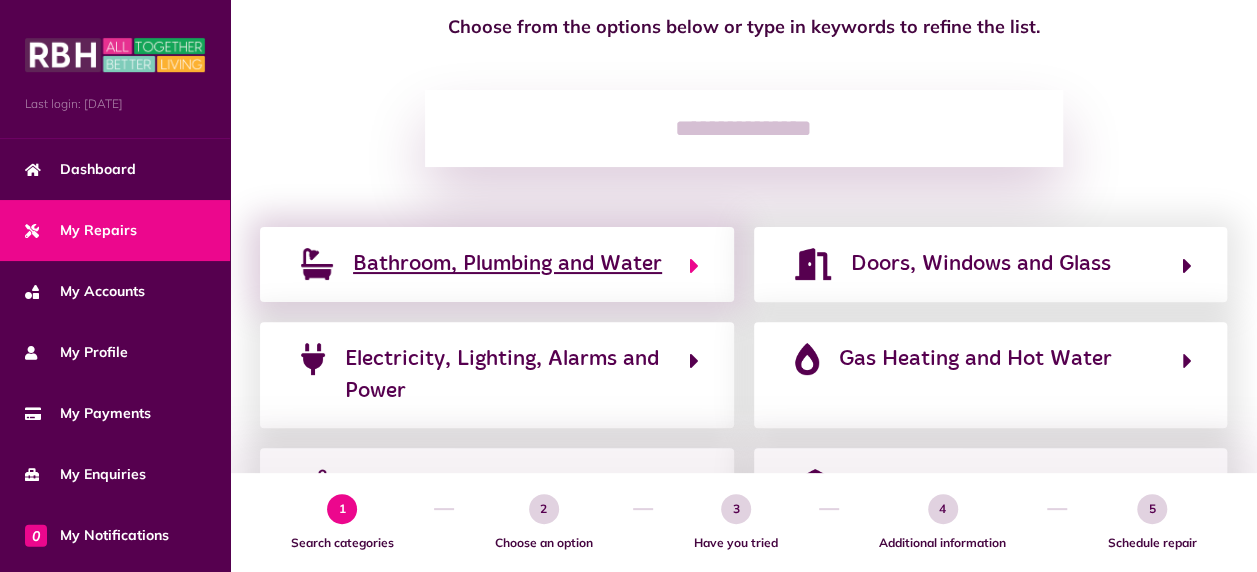 click on "Bathroom, Plumbing and Water" 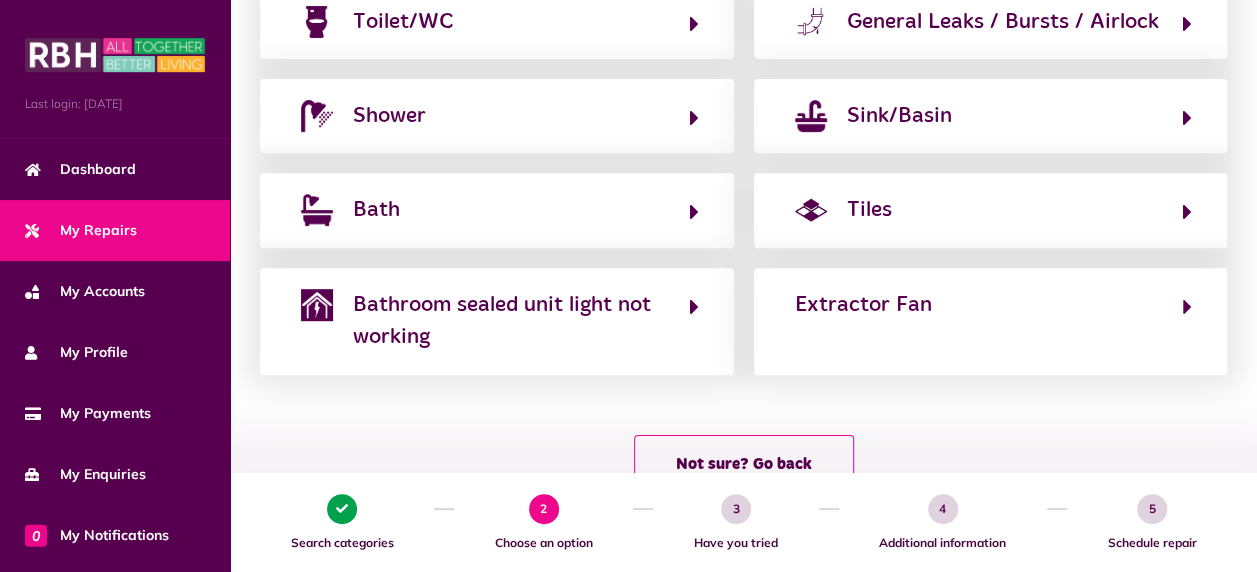 scroll, scrollTop: 360, scrollLeft: 0, axis: vertical 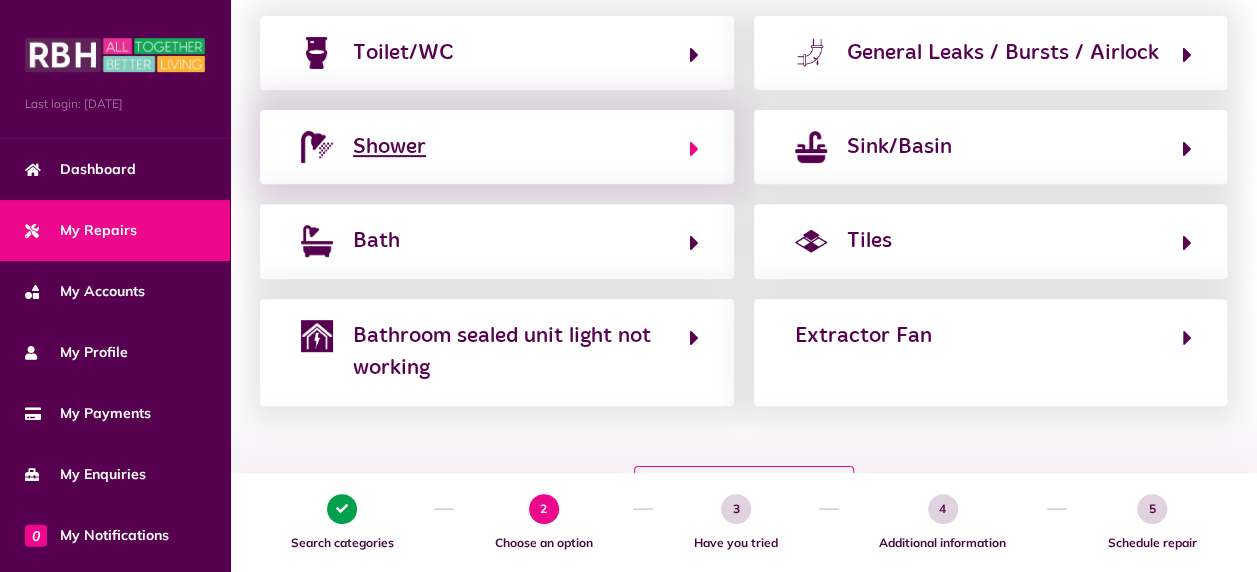 click on "Shower" 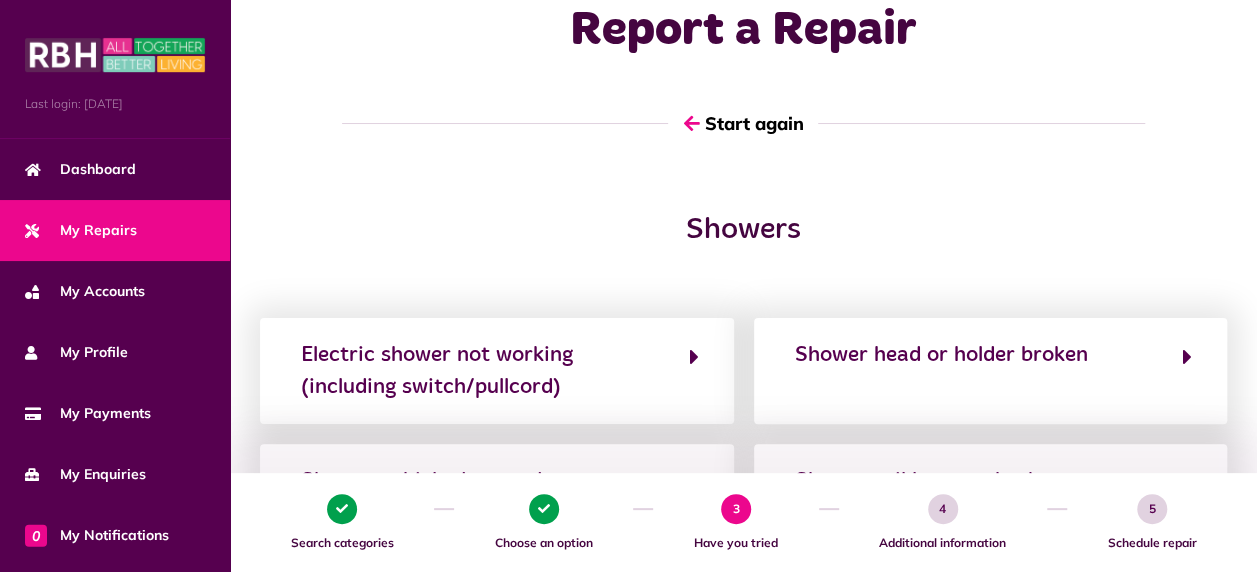 scroll, scrollTop: 0, scrollLeft: 0, axis: both 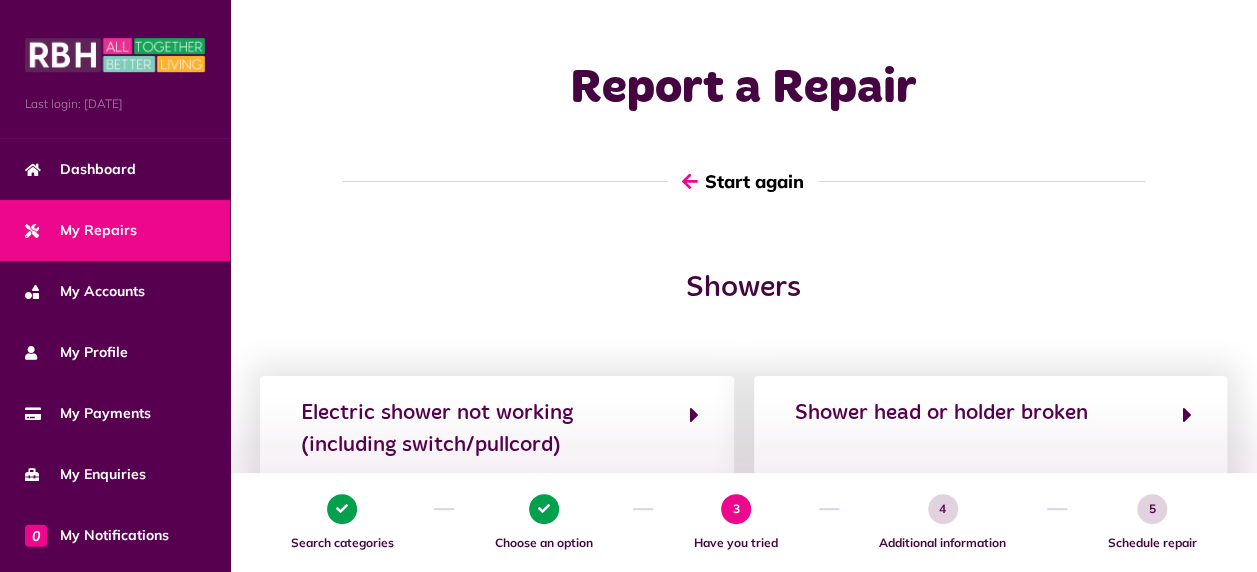 click on "Start again" 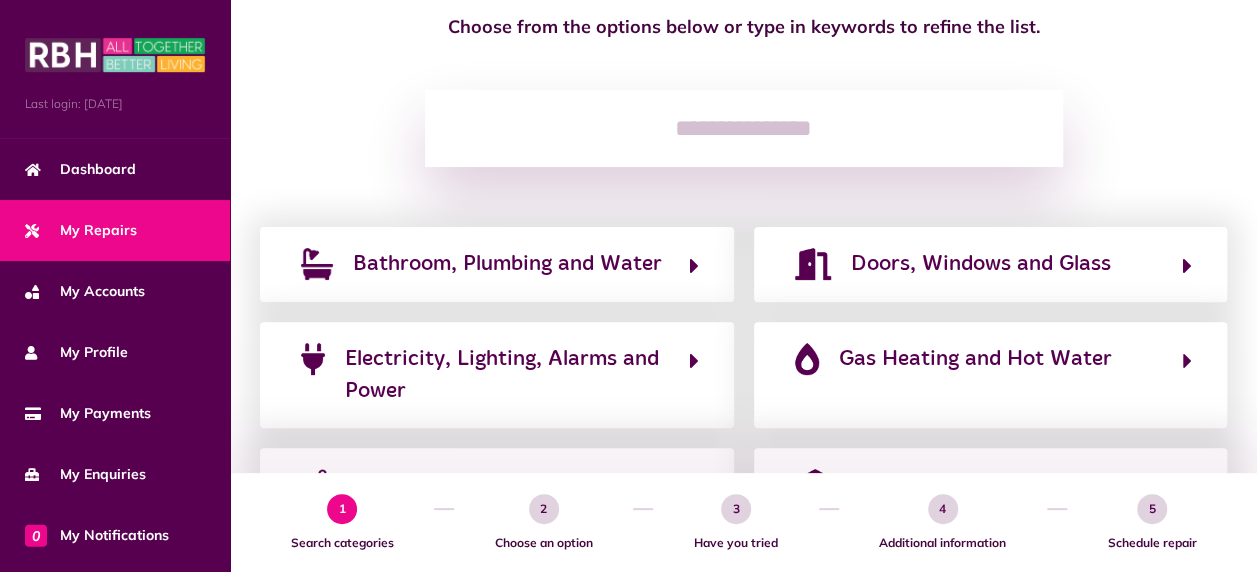 scroll, scrollTop: 300, scrollLeft: 0, axis: vertical 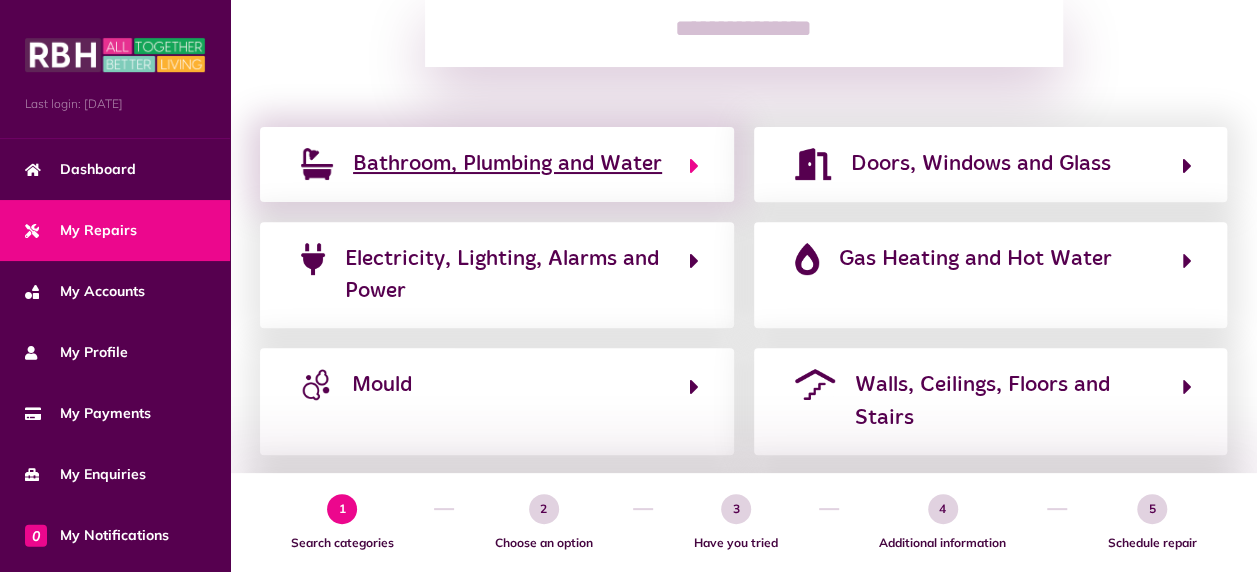 click on "Bathroom, Plumbing and Water" 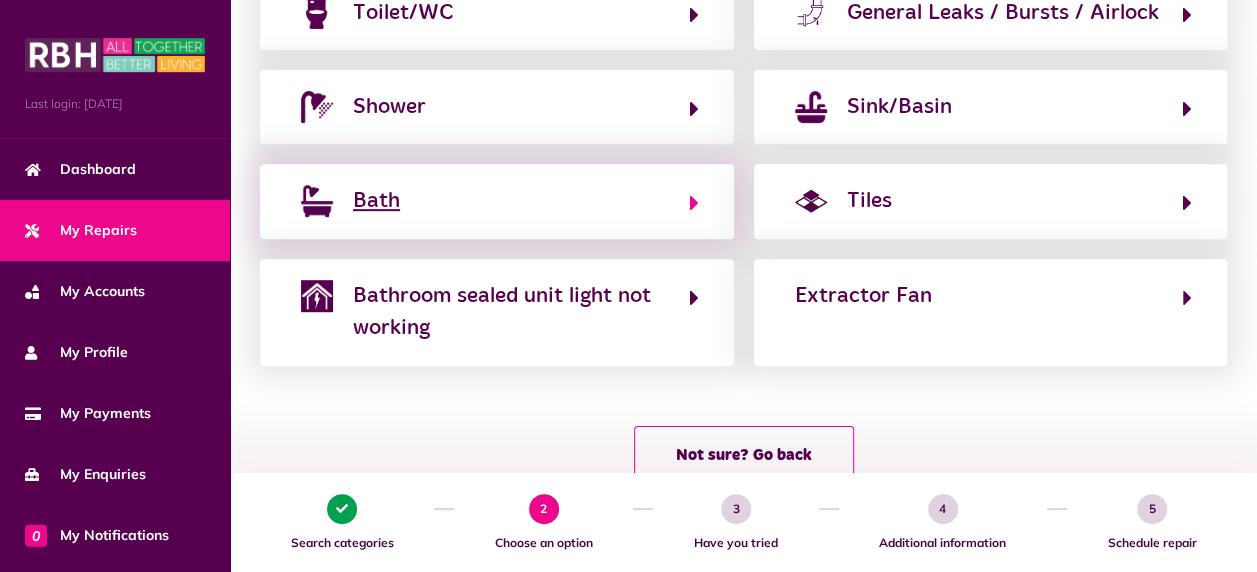scroll, scrollTop: 300, scrollLeft: 0, axis: vertical 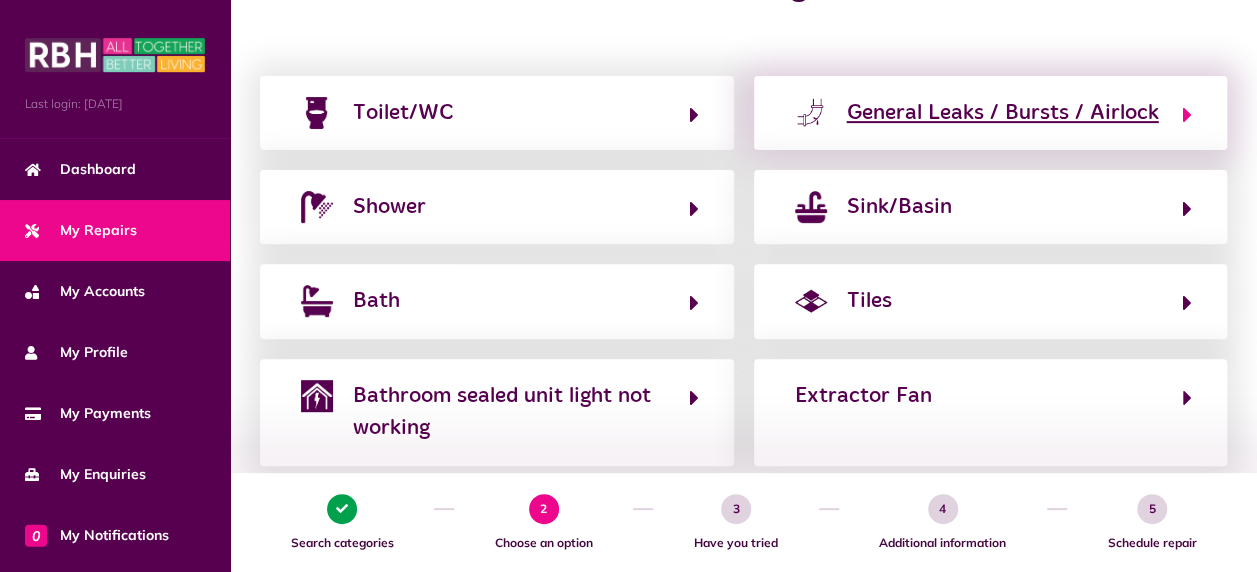 click on "General Leaks / Bursts / Airlock" 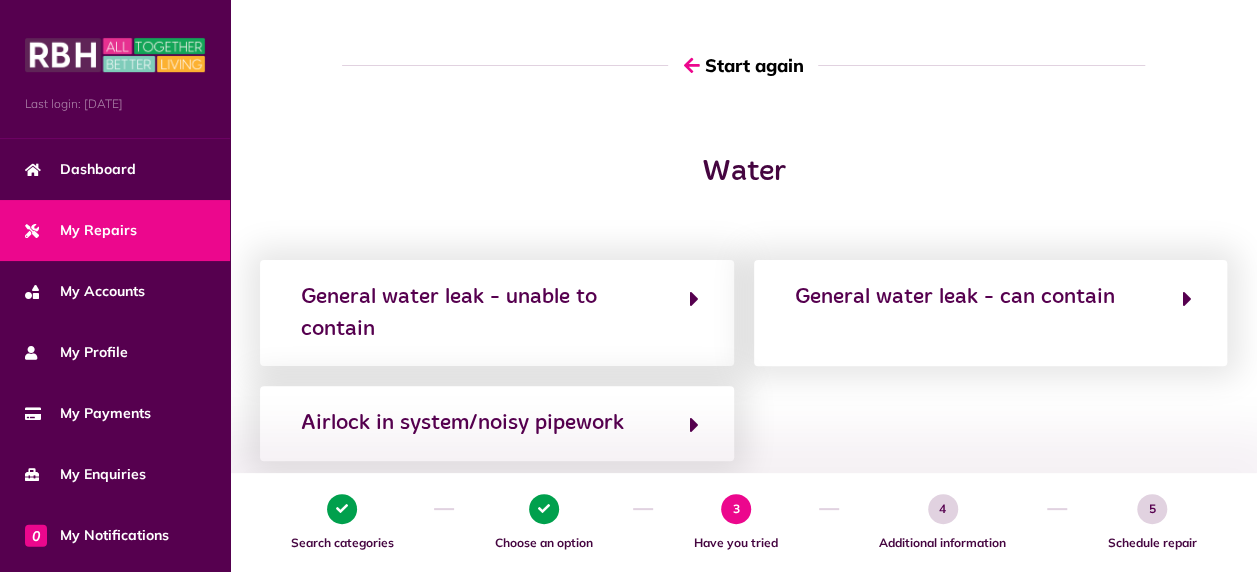 scroll, scrollTop: 0, scrollLeft: 0, axis: both 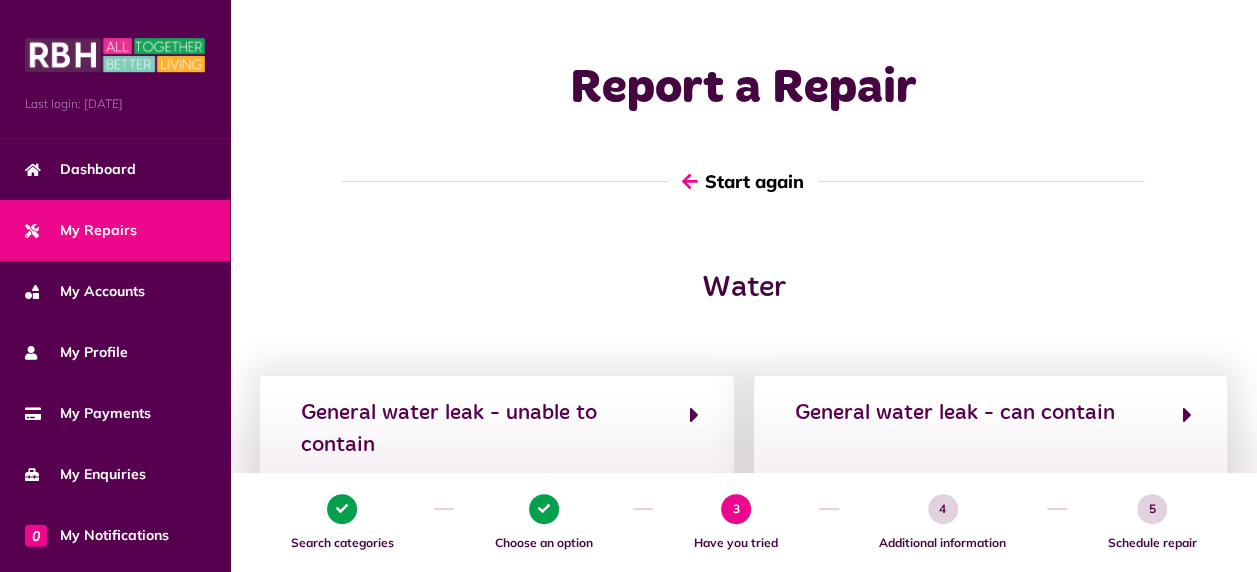 click on "Start again" 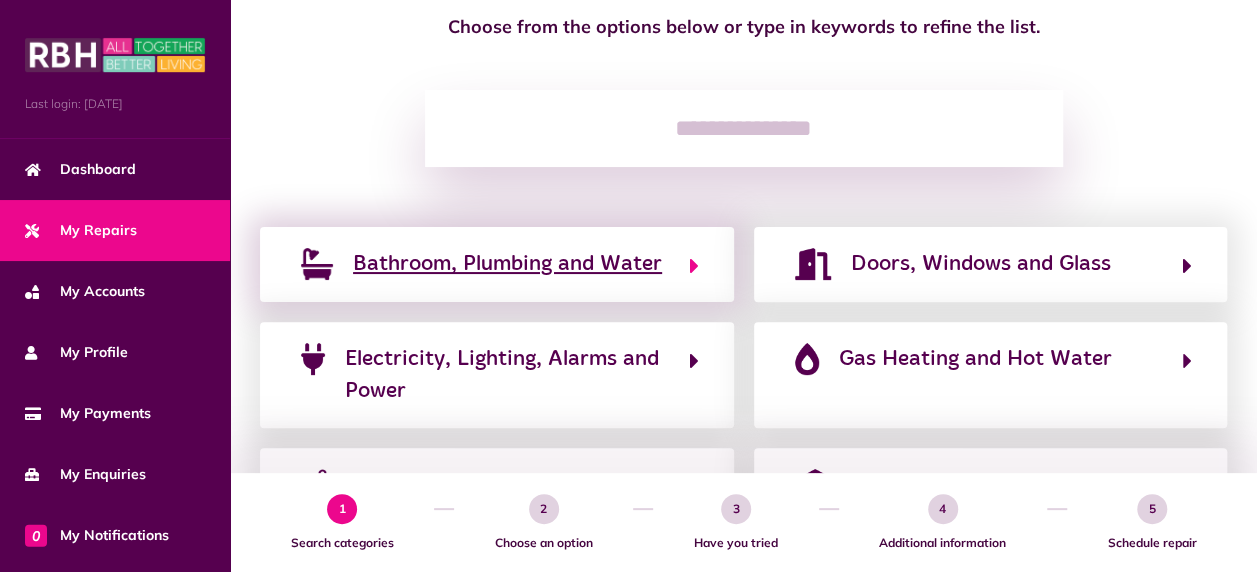 click on "Bathroom, Plumbing and Water" 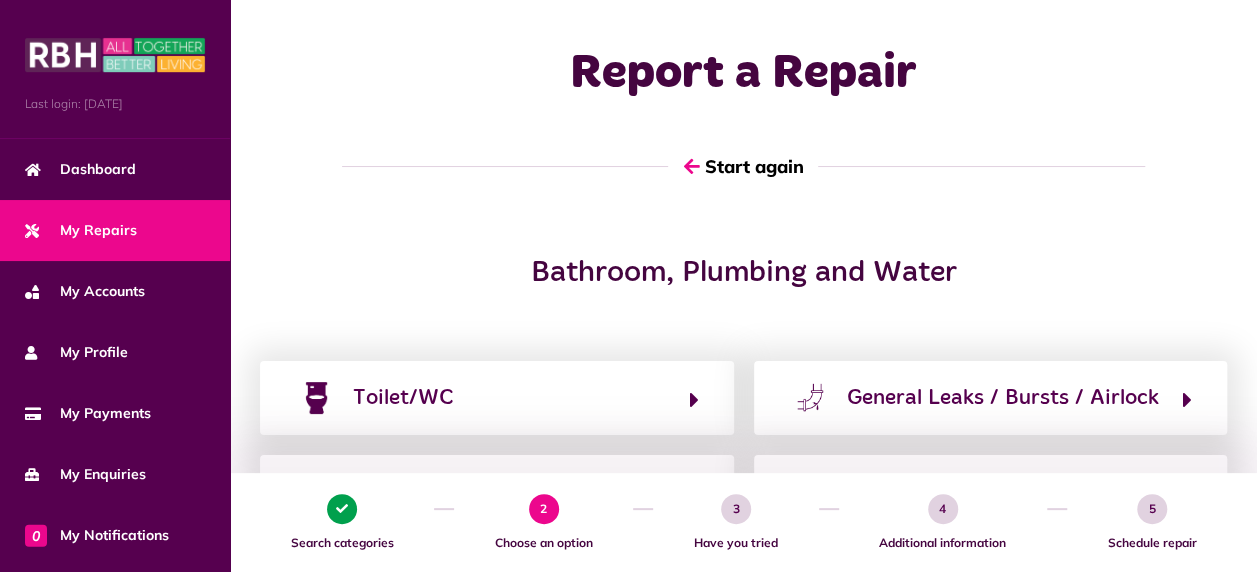 scroll, scrollTop: 0, scrollLeft: 0, axis: both 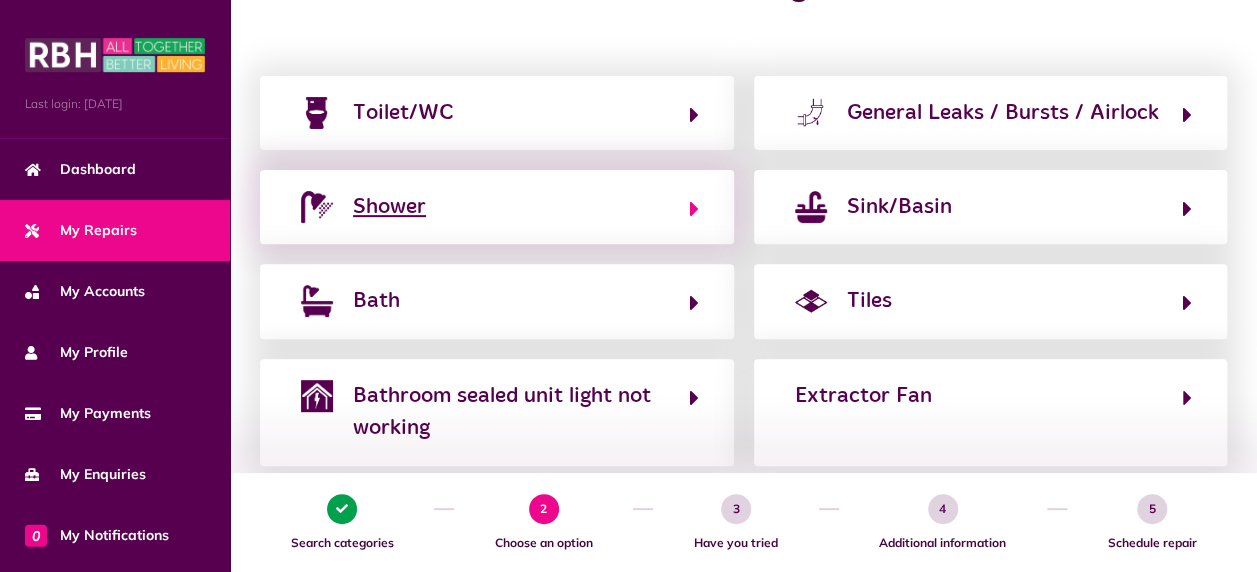 click on "Shower" 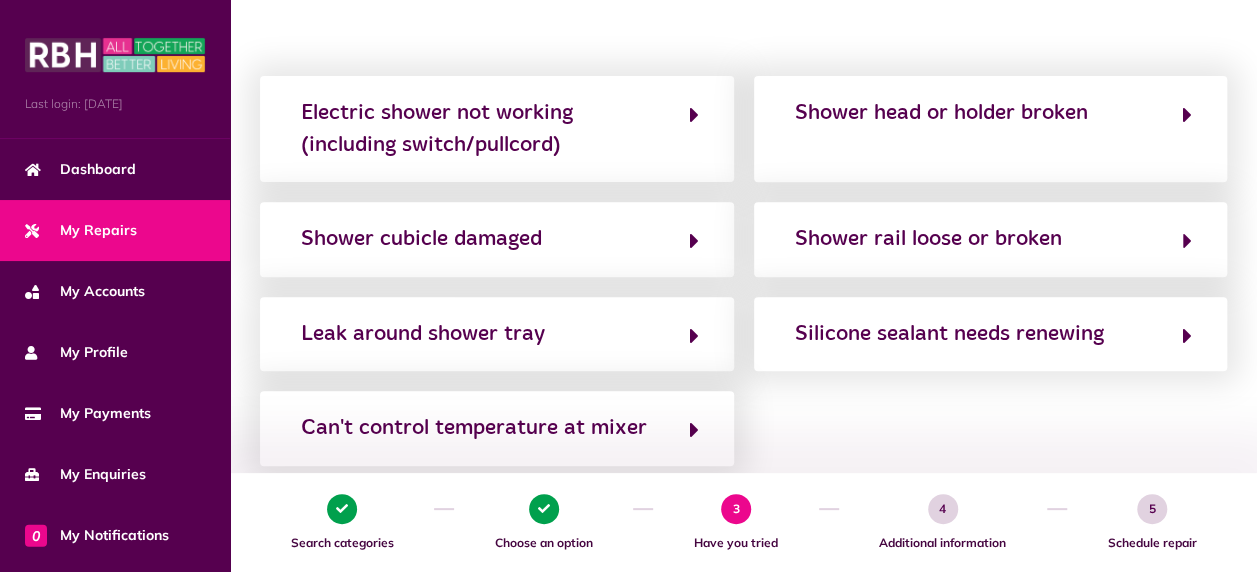 scroll, scrollTop: 200, scrollLeft: 0, axis: vertical 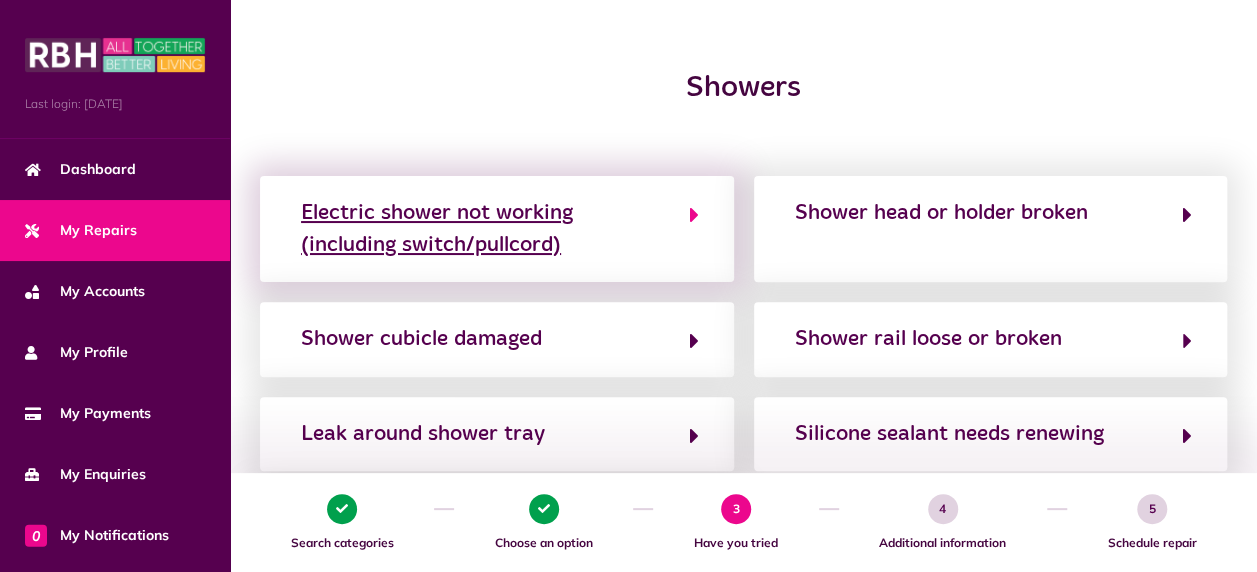 click on "Electric shower not working (including switch/pullcord)" 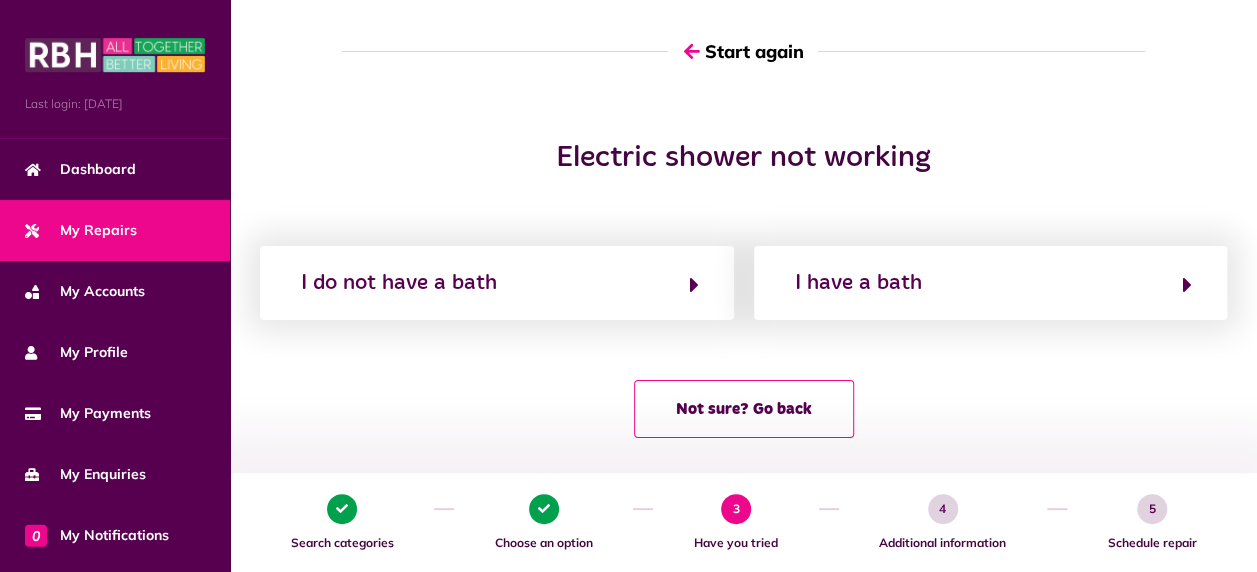 scroll, scrollTop: 145, scrollLeft: 0, axis: vertical 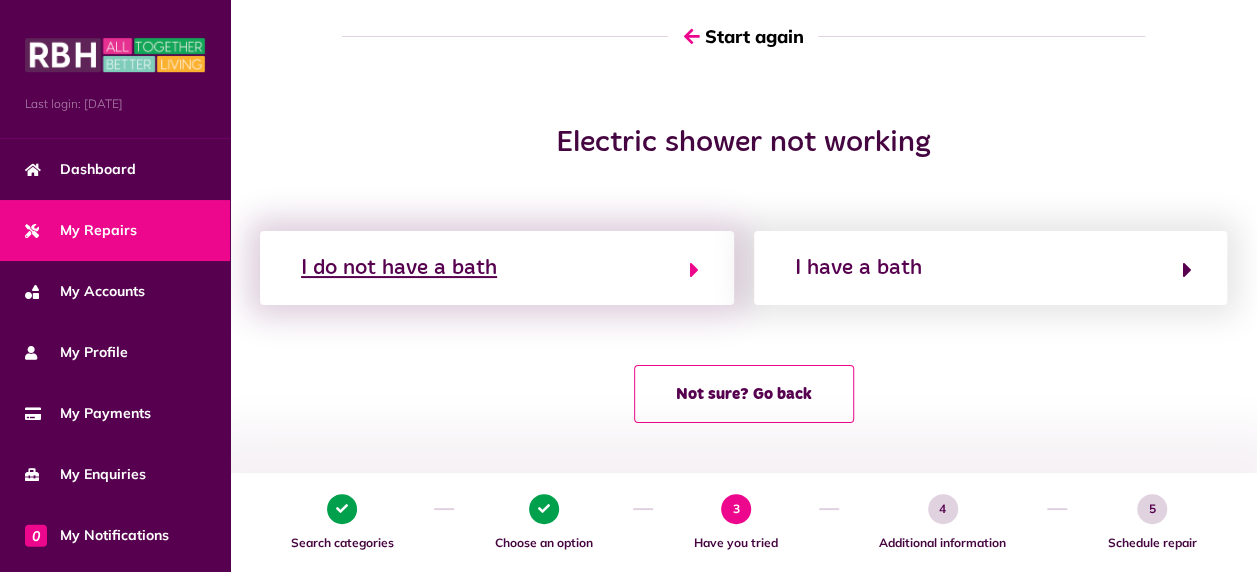 click on "I do not have a bath" 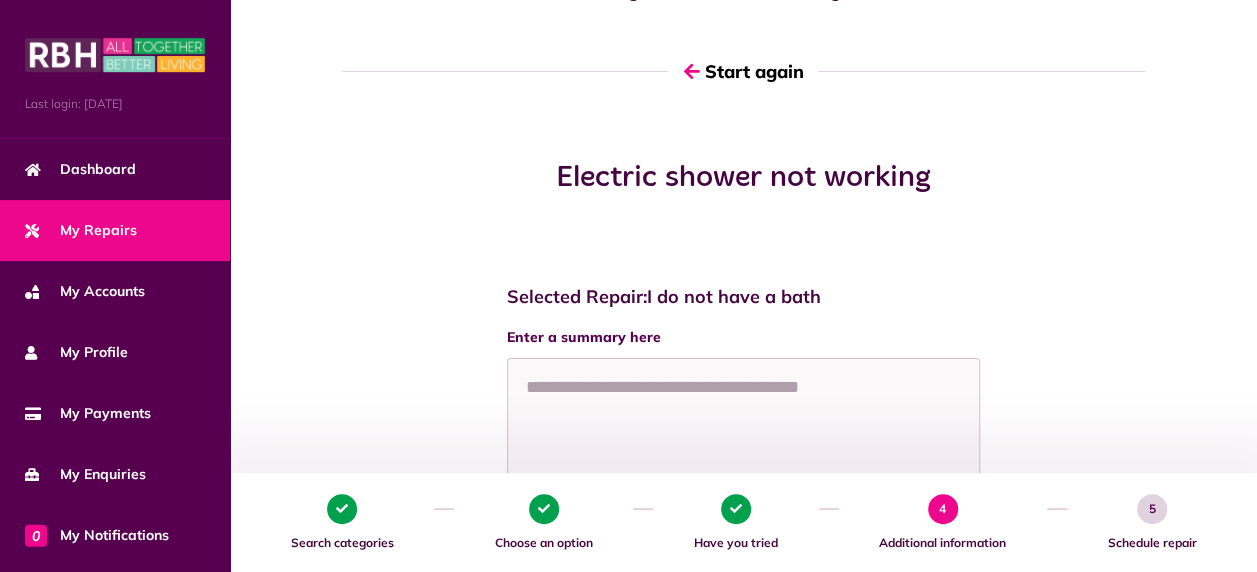 scroll, scrollTop: 200, scrollLeft: 0, axis: vertical 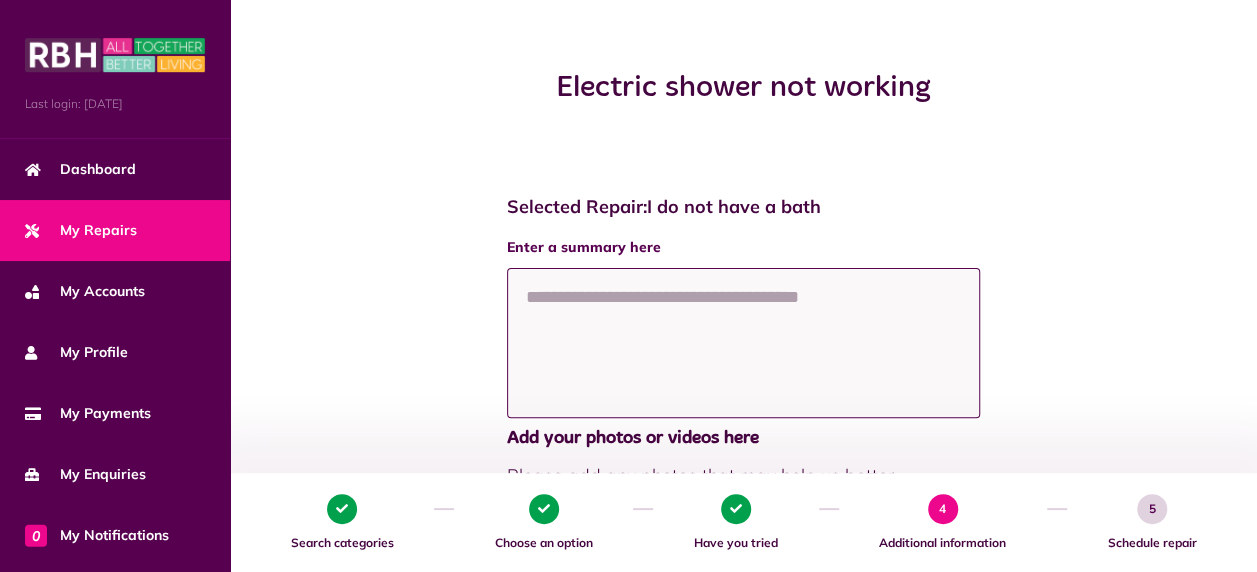 click 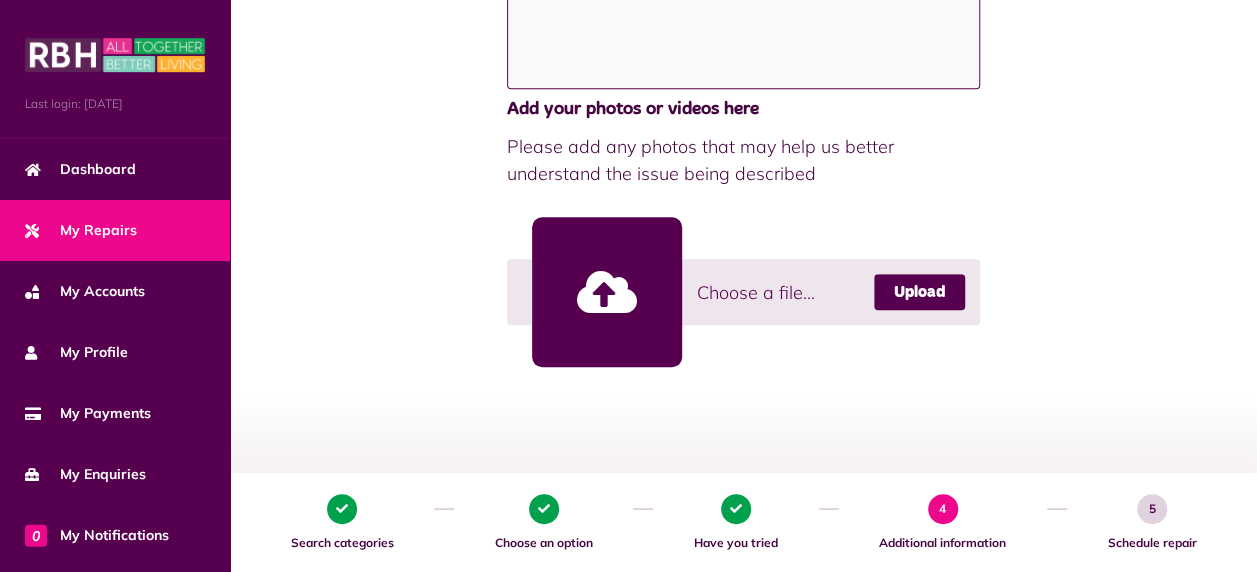 scroll, scrollTop: 600, scrollLeft: 0, axis: vertical 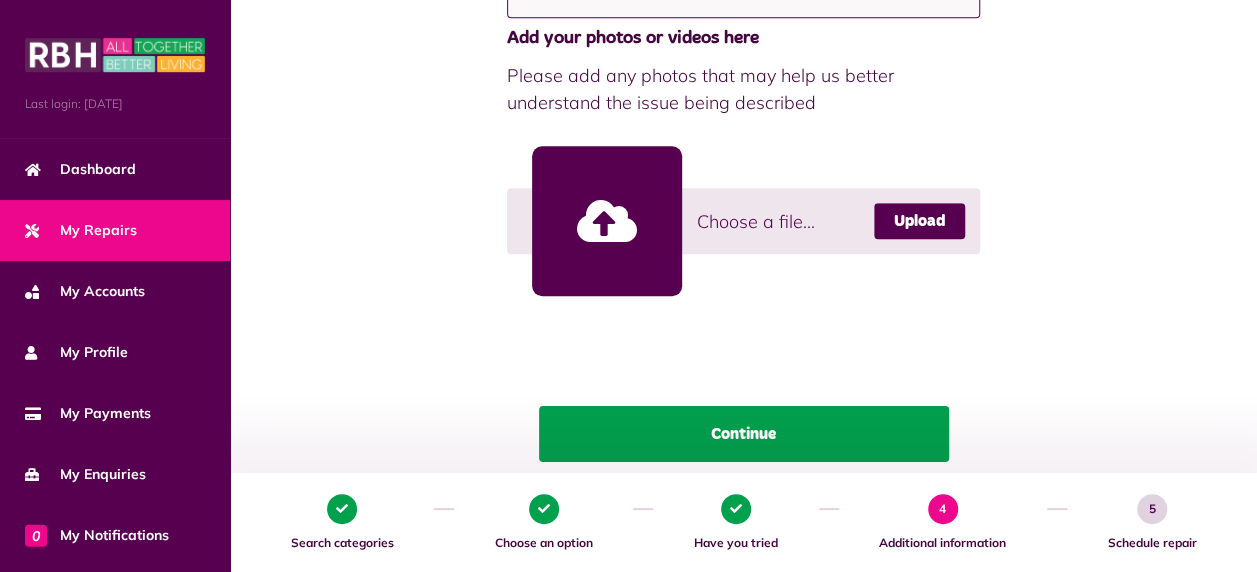 type on "**********" 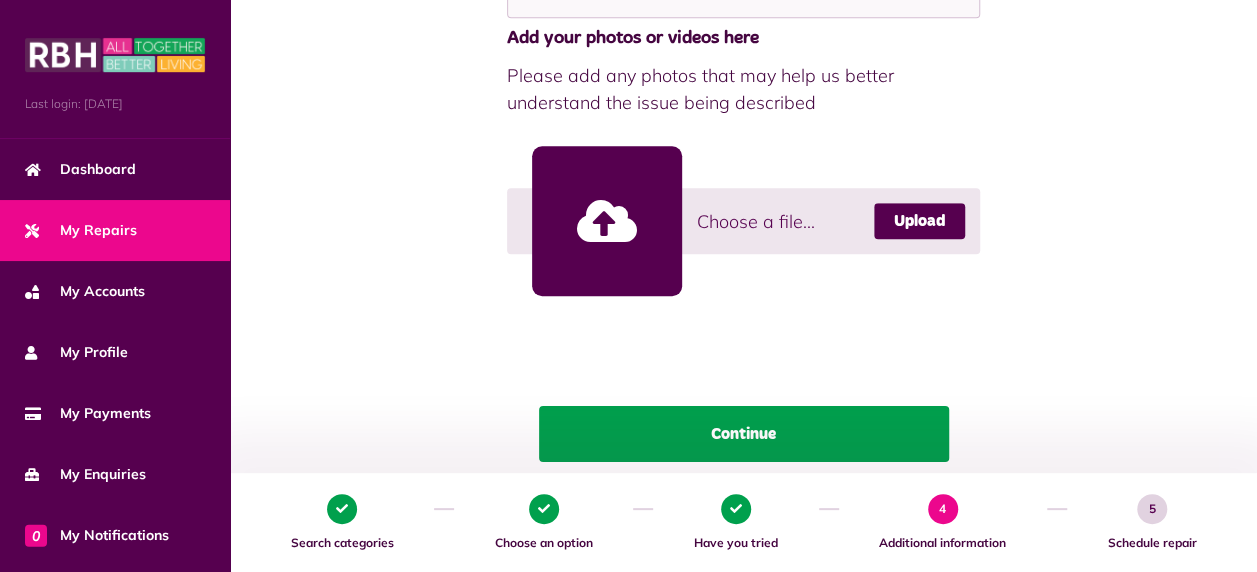 click on "Continue" 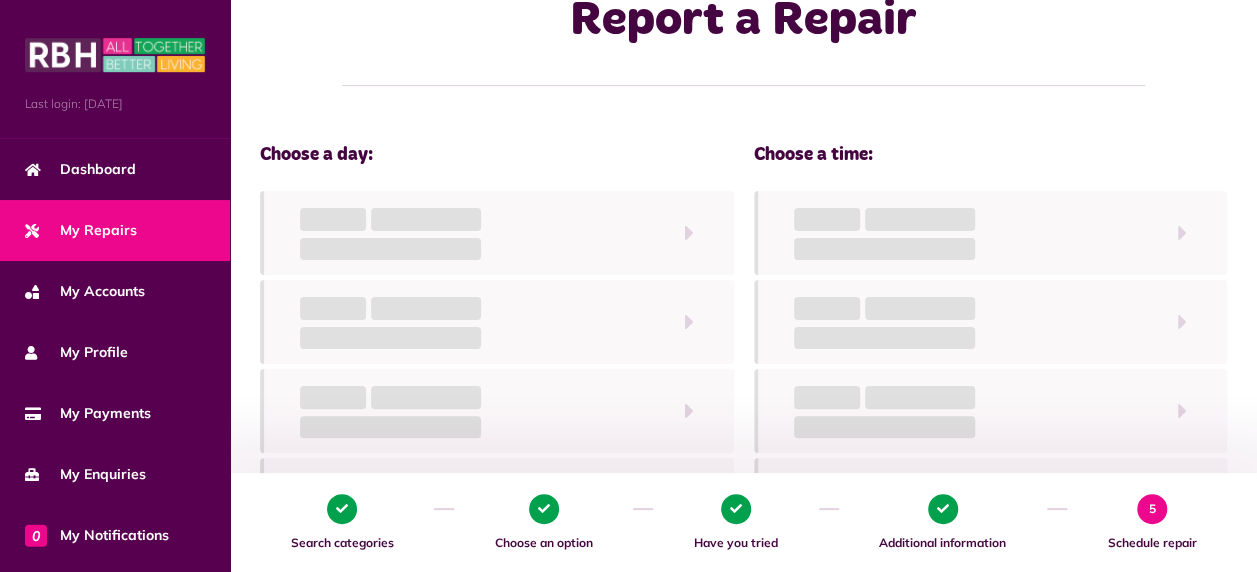 scroll, scrollTop: 0, scrollLeft: 0, axis: both 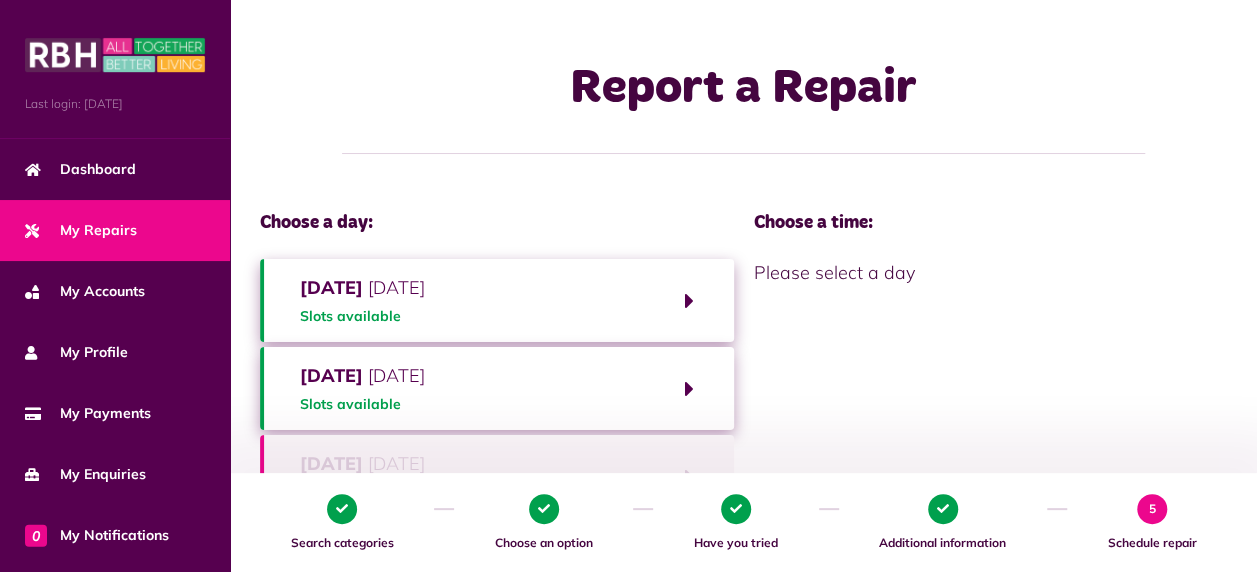 click on "Monday   14th July 2025 Slots available" 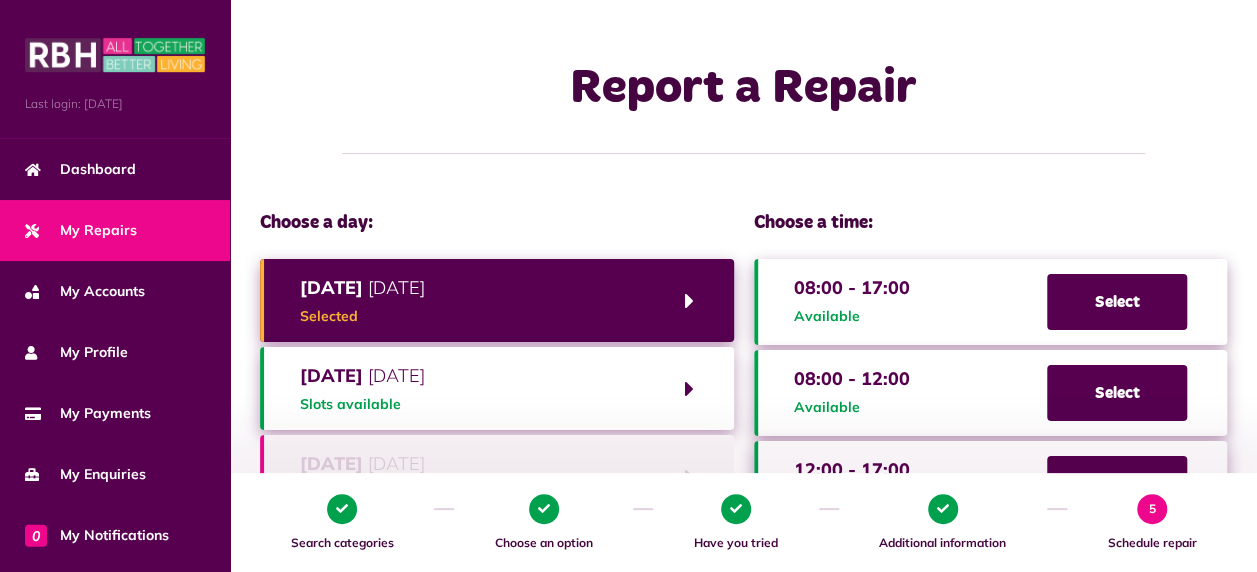 scroll, scrollTop: 100, scrollLeft: 0, axis: vertical 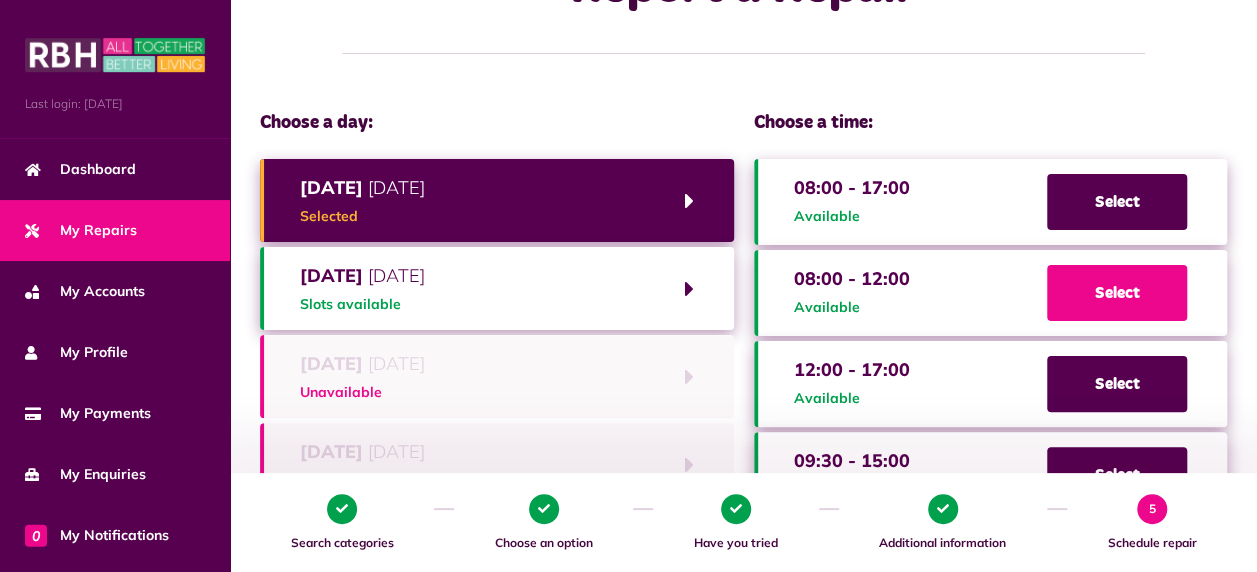 click on "Select" 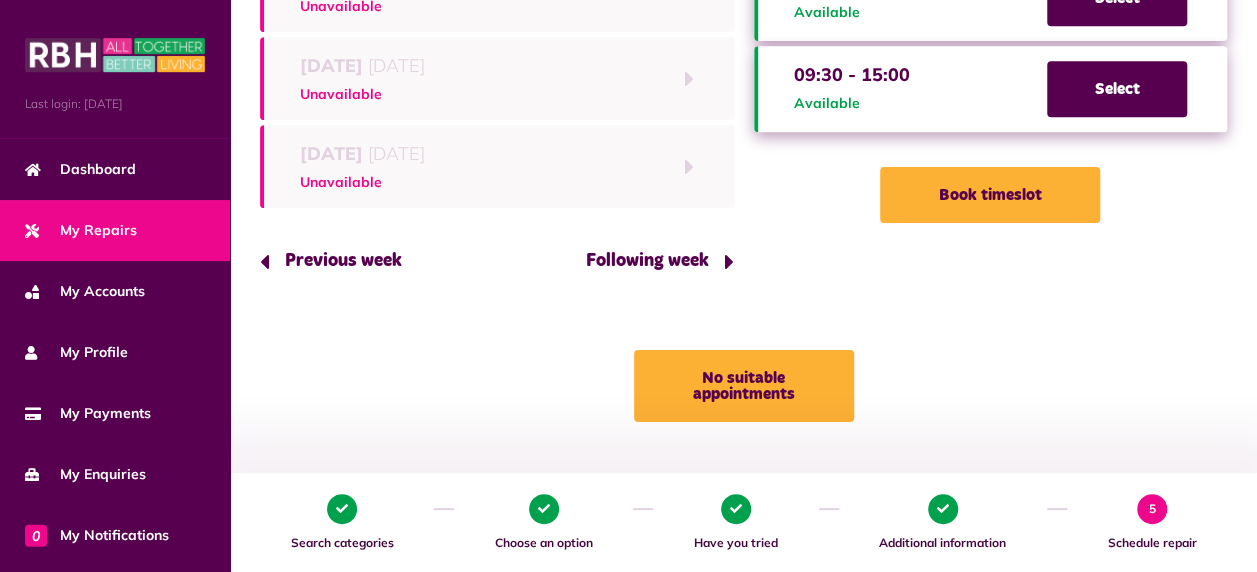 scroll, scrollTop: 386, scrollLeft: 0, axis: vertical 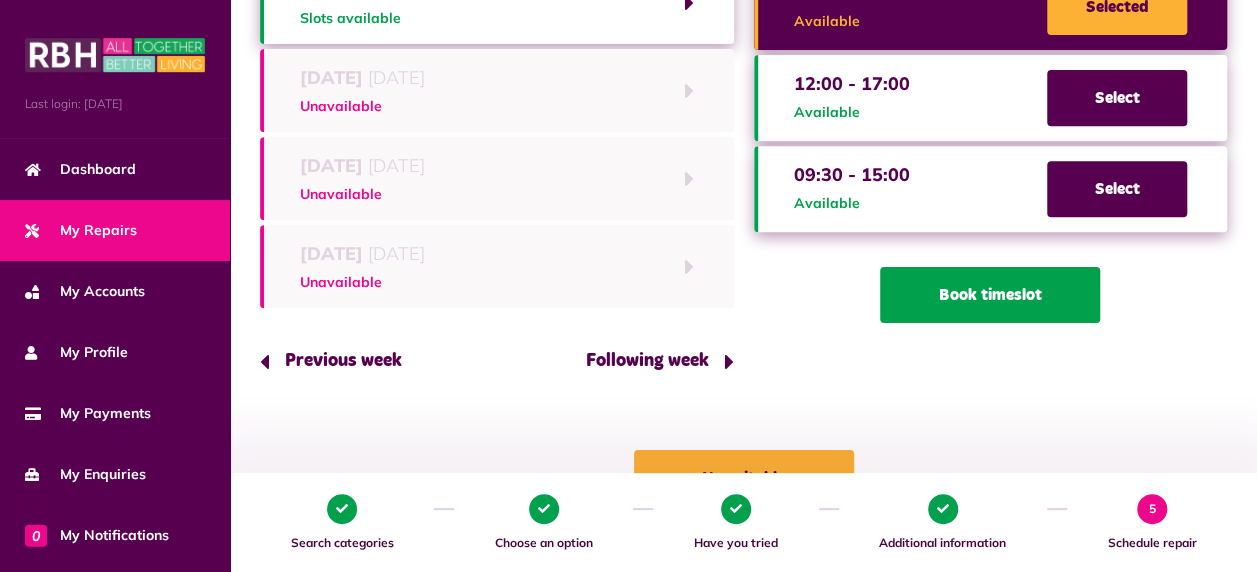 click on "Book timeslot" 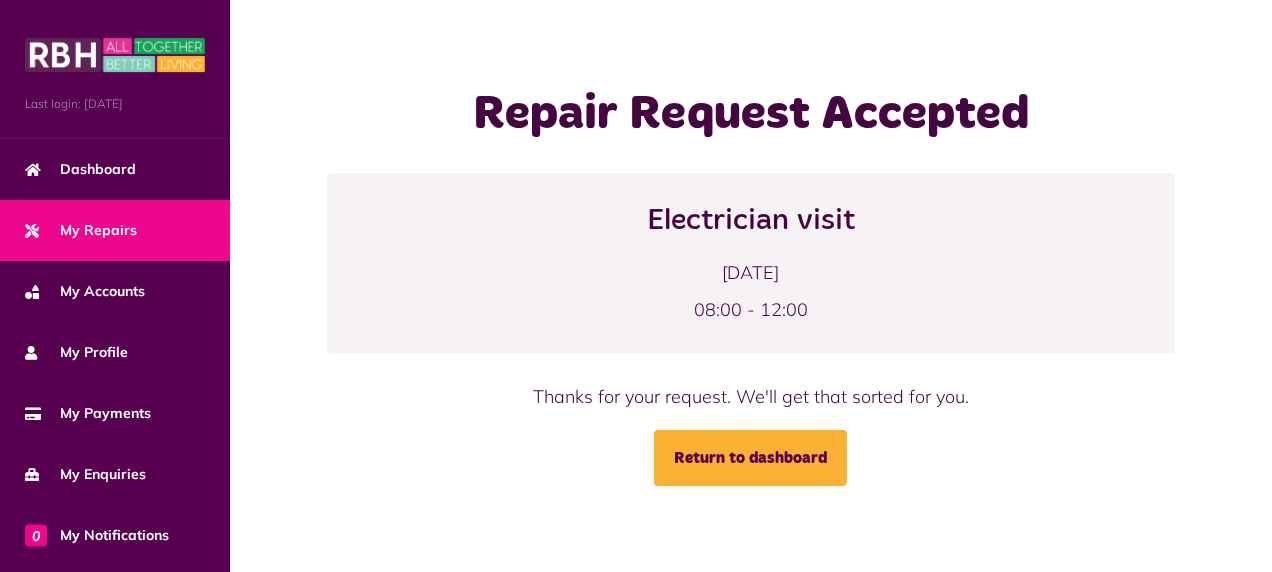 scroll, scrollTop: 0, scrollLeft: 0, axis: both 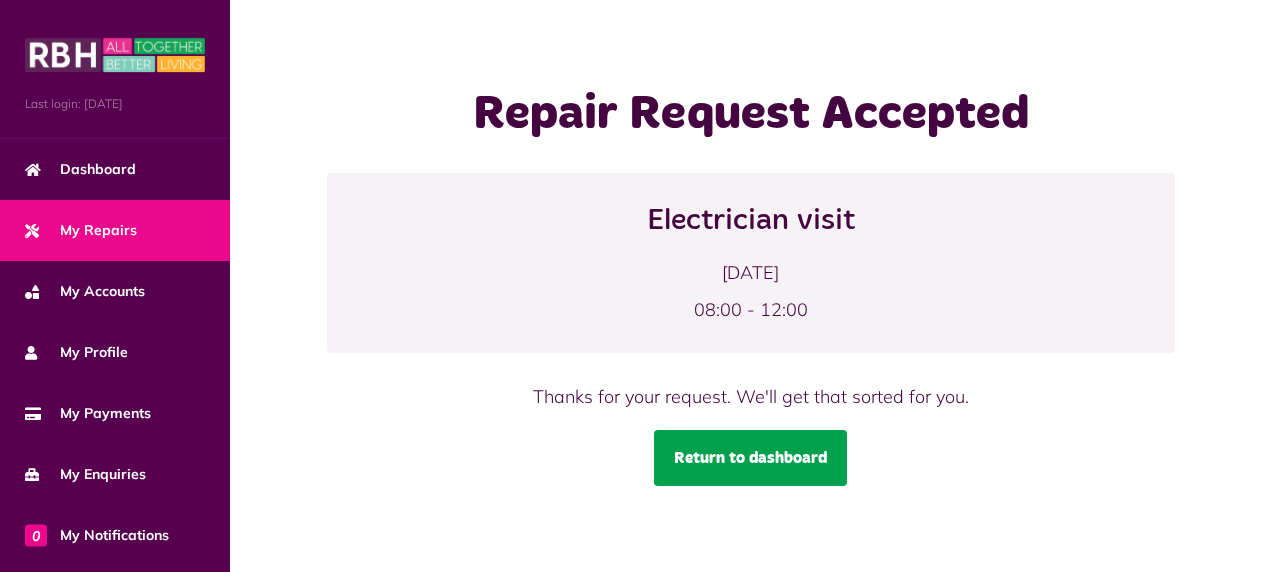 click on "Return to dashboard" at bounding box center [750, 458] 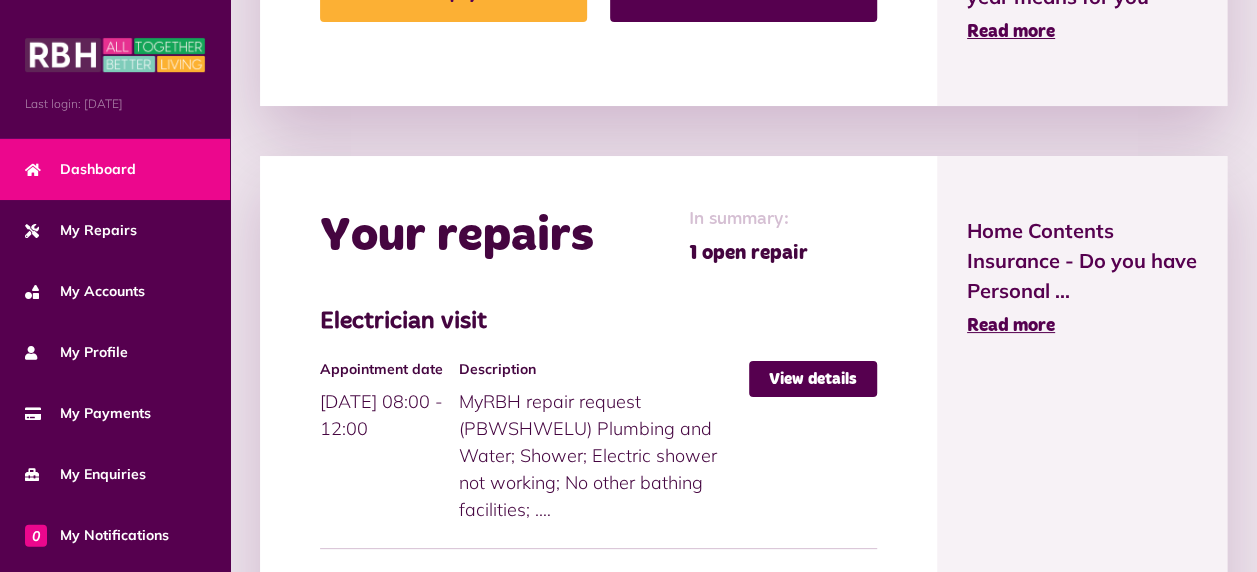 scroll, scrollTop: 1000, scrollLeft: 0, axis: vertical 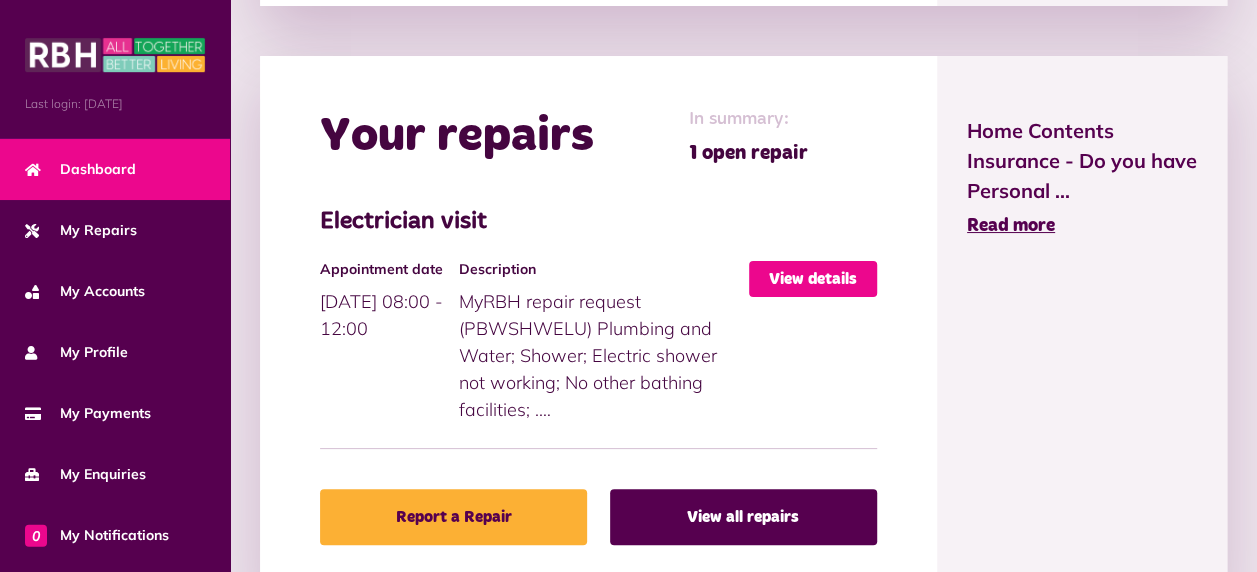click on "View details" at bounding box center (813, 279) 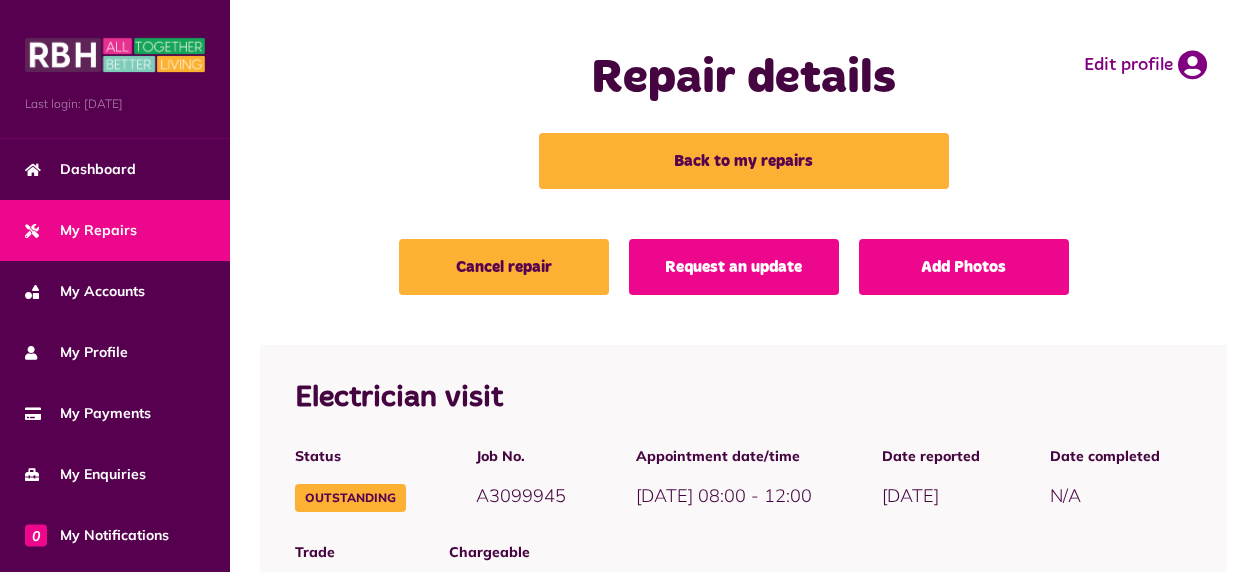 scroll, scrollTop: 0, scrollLeft: 0, axis: both 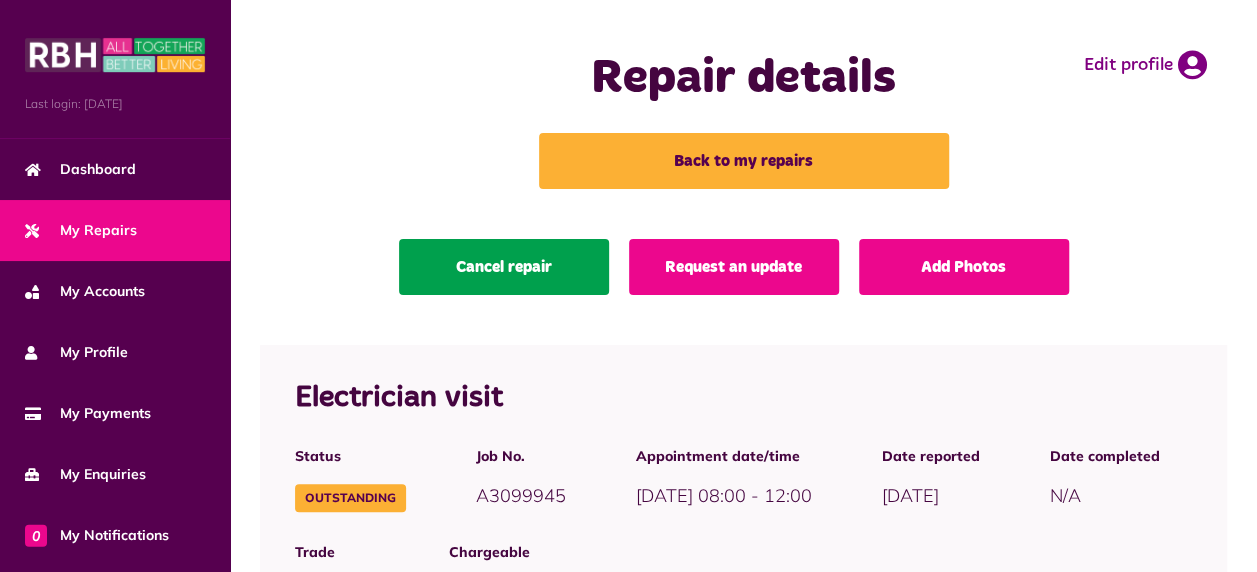 click on "Cancel repair" at bounding box center (504, 267) 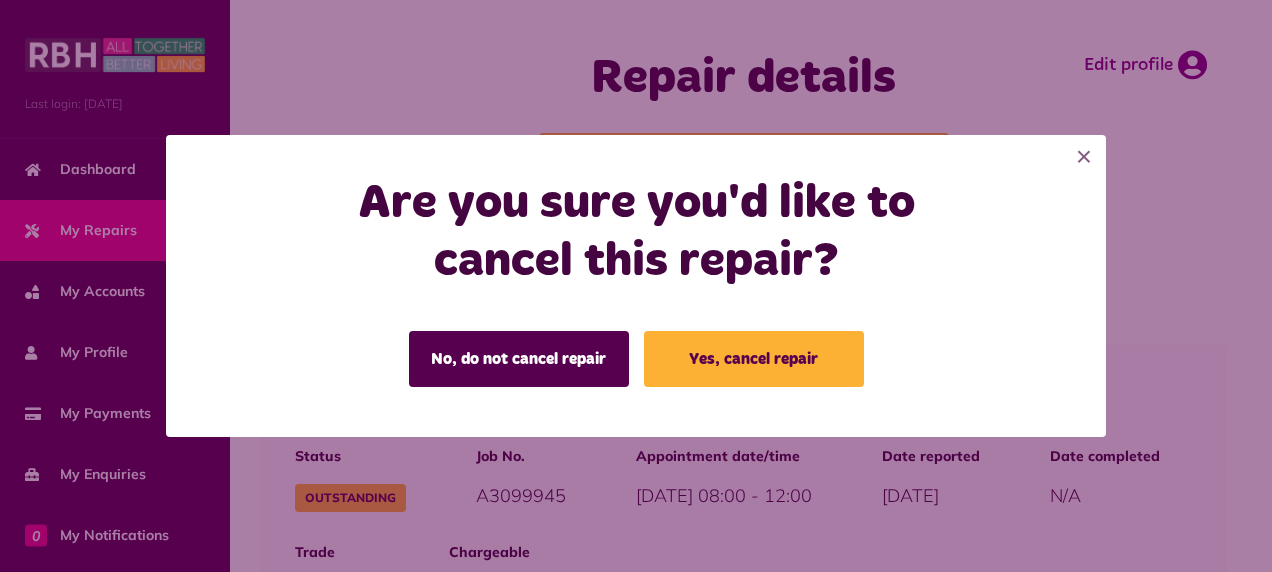 click on "Yes, cancel repair" at bounding box center [754, 359] 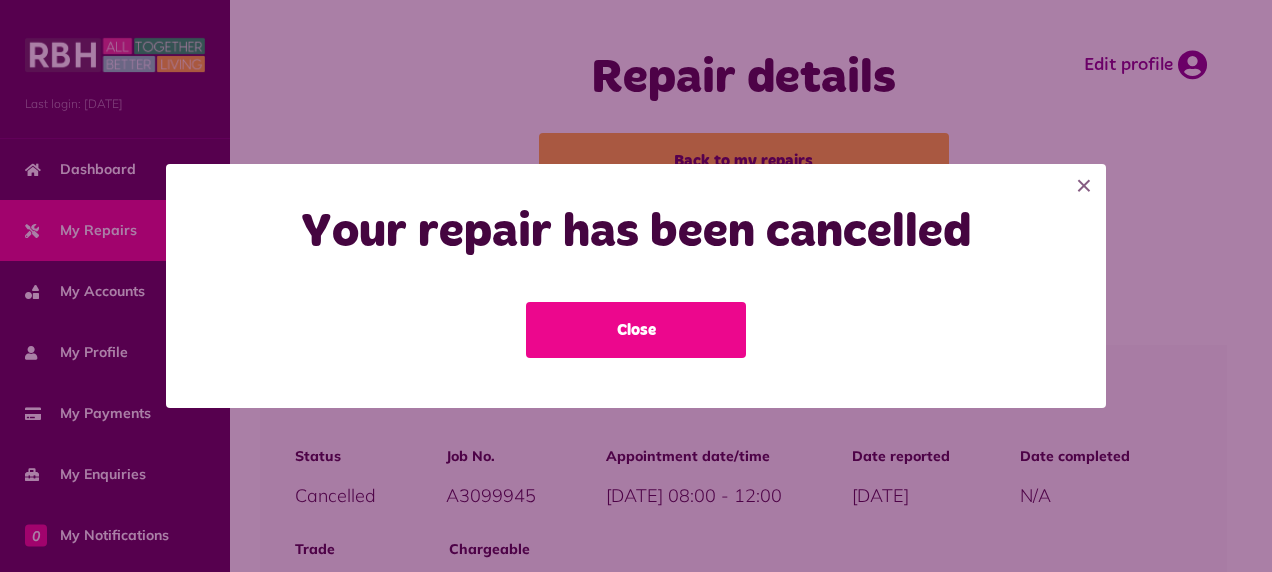 click on "Close" at bounding box center [636, 330] 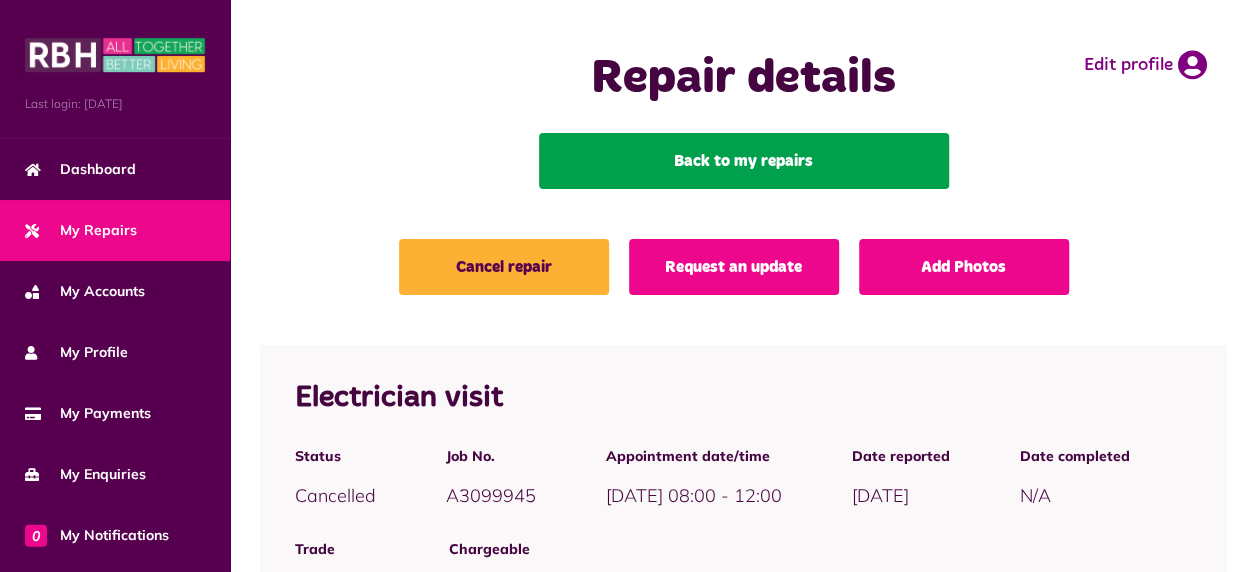 click on "Back to my repairs" at bounding box center [744, 161] 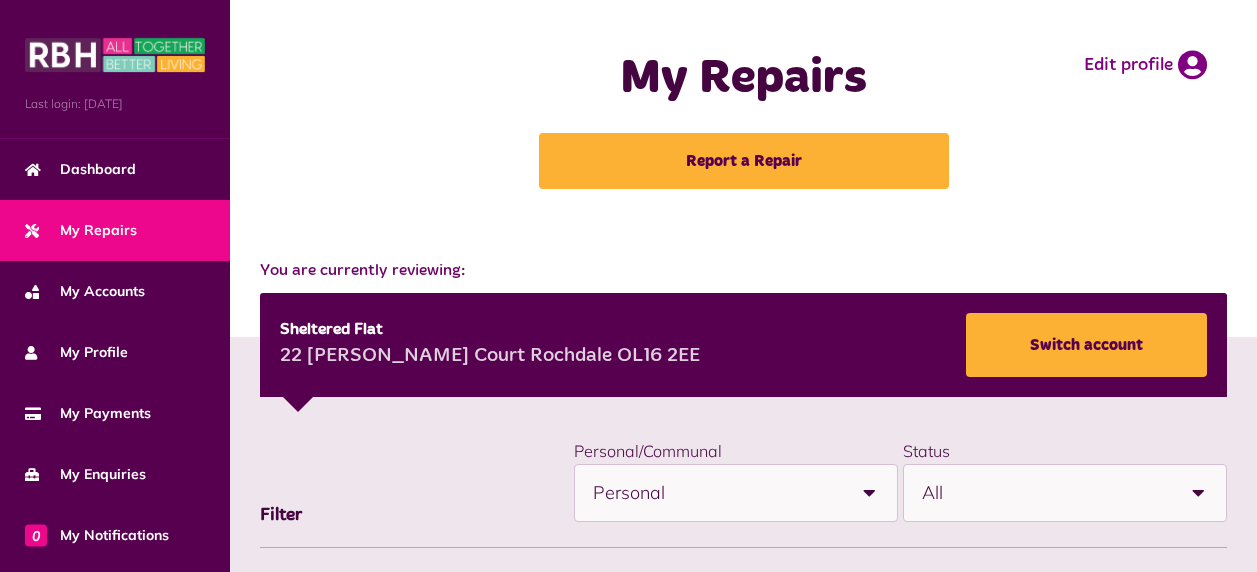 scroll, scrollTop: 0, scrollLeft: 0, axis: both 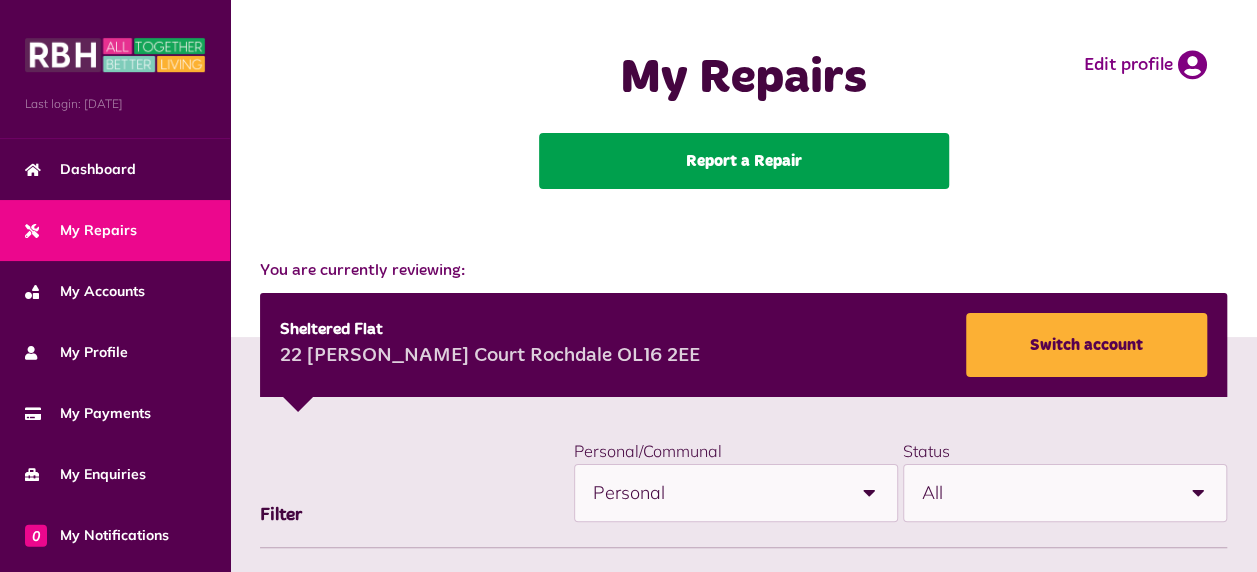 click on "Report a Repair" at bounding box center (744, 161) 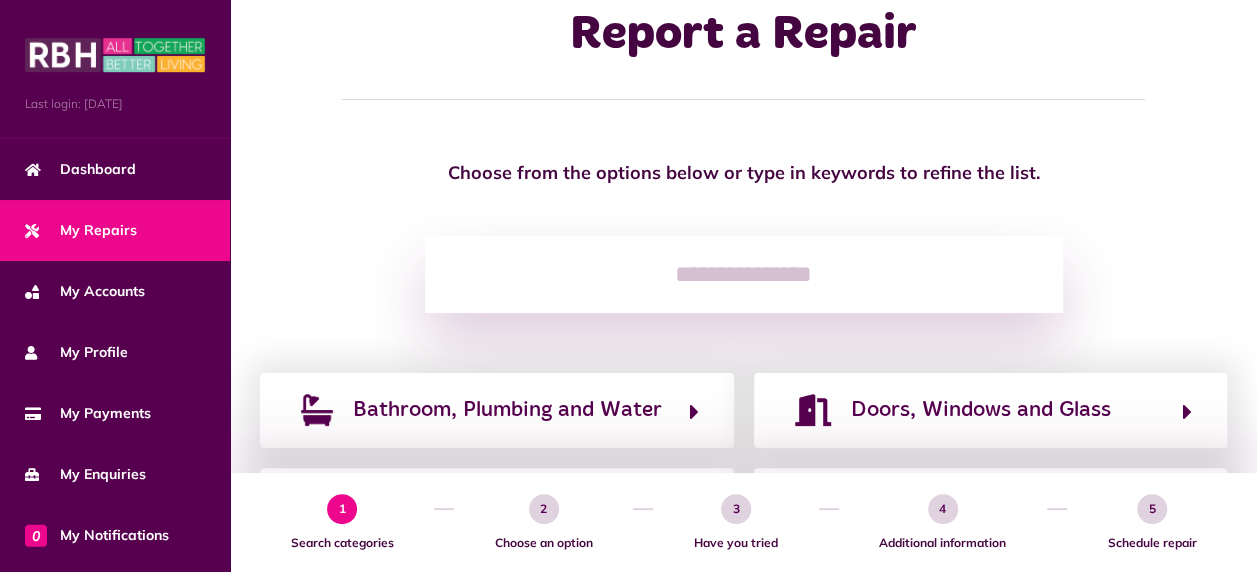 scroll, scrollTop: 48, scrollLeft: 0, axis: vertical 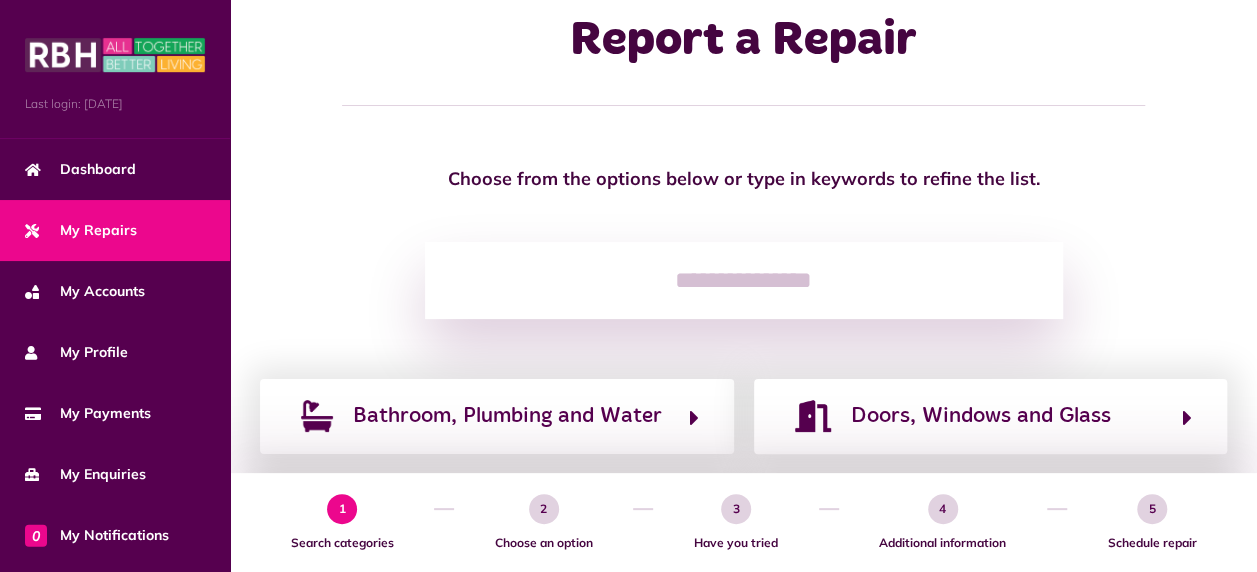 click 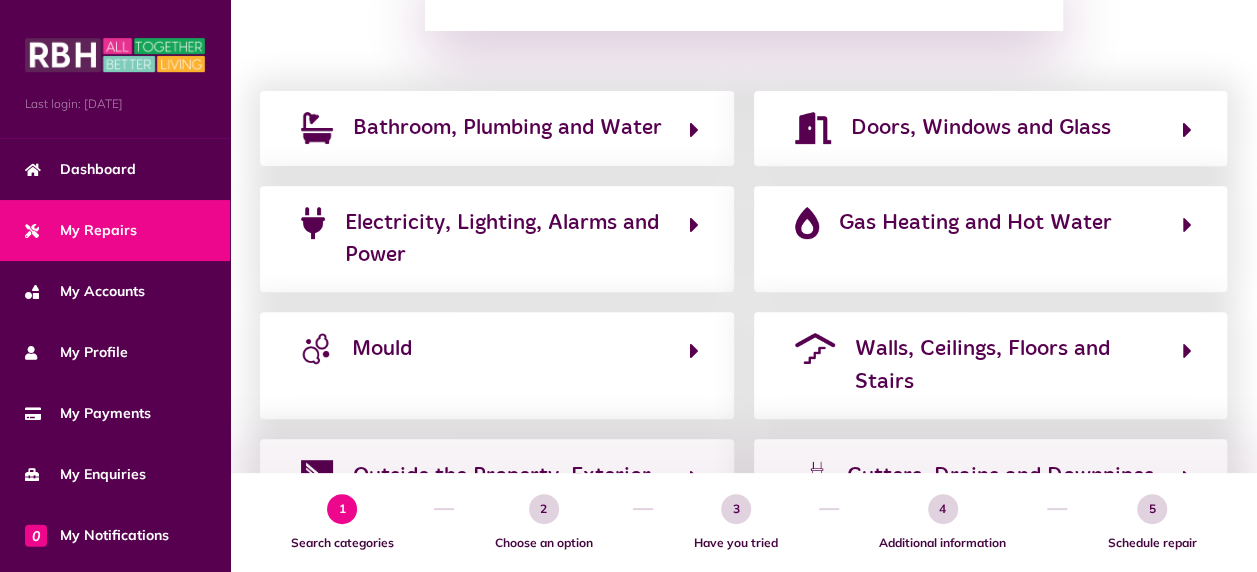 scroll, scrollTop: 248, scrollLeft: 0, axis: vertical 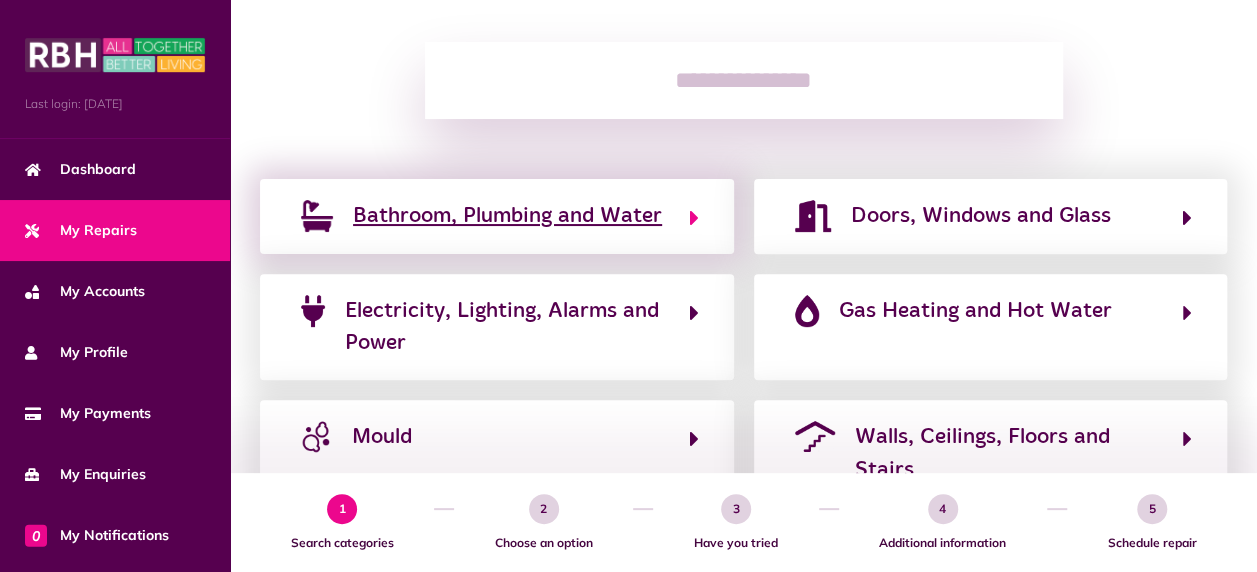 click on "Bathroom, Plumbing and Water" 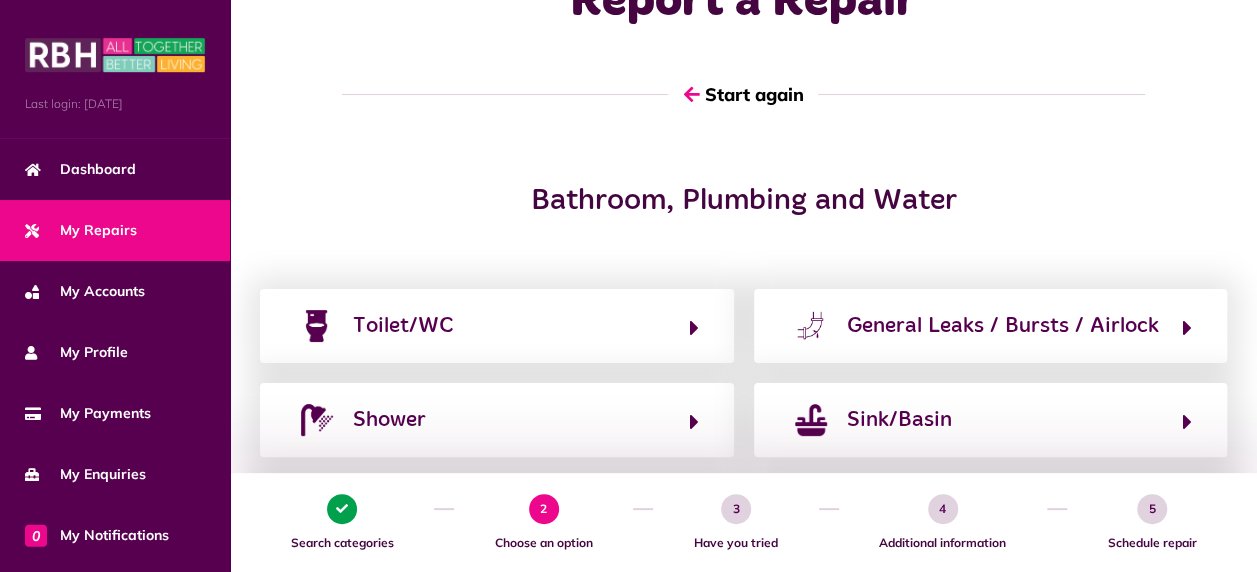 scroll, scrollTop: 0, scrollLeft: 0, axis: both 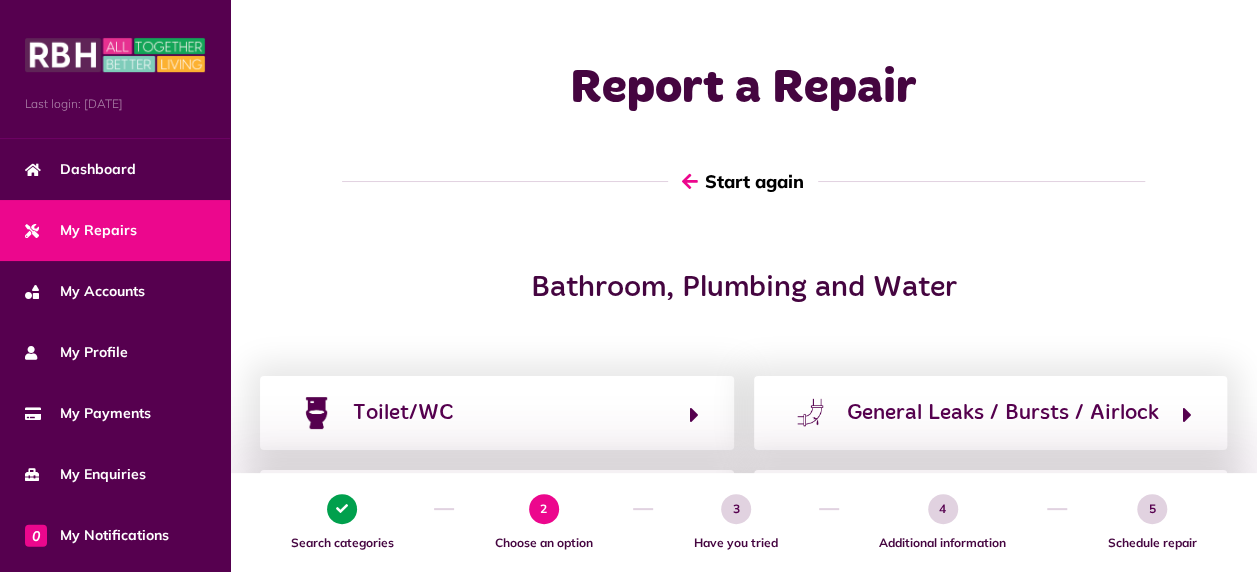 click on "Start again" 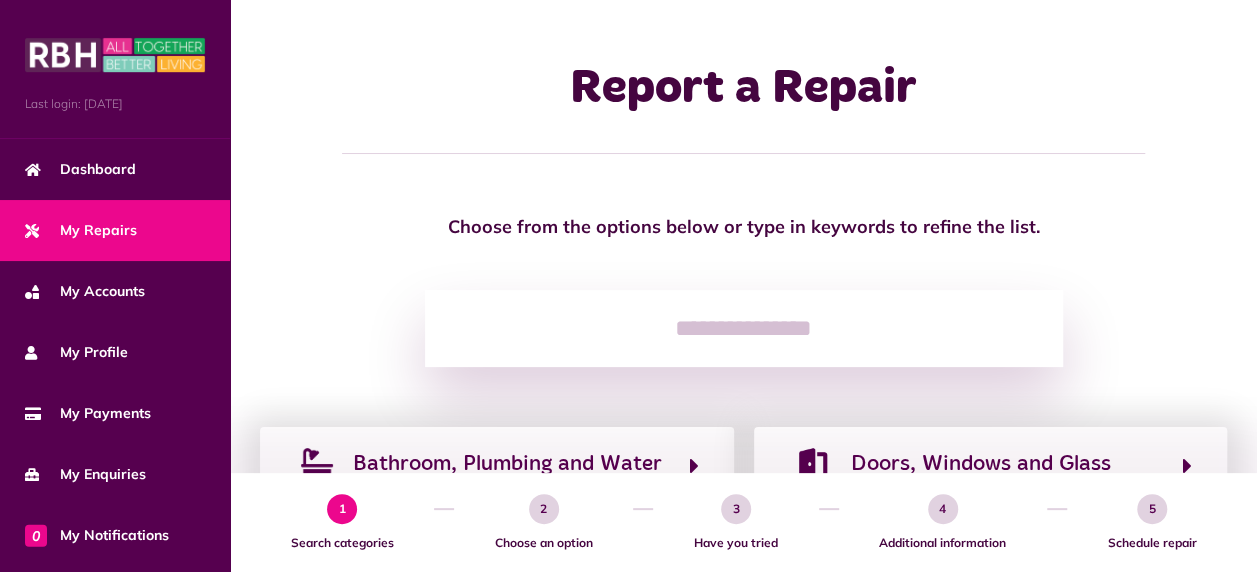 scroll, scrollTop: 100, scrollLeft: 0, axis: vertical 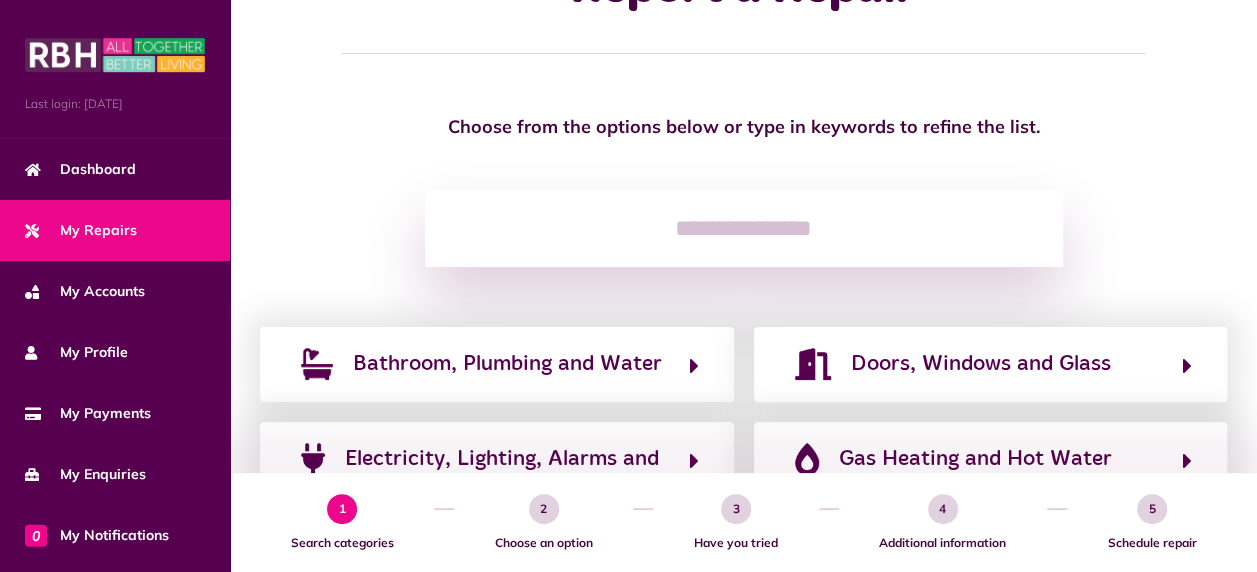 click 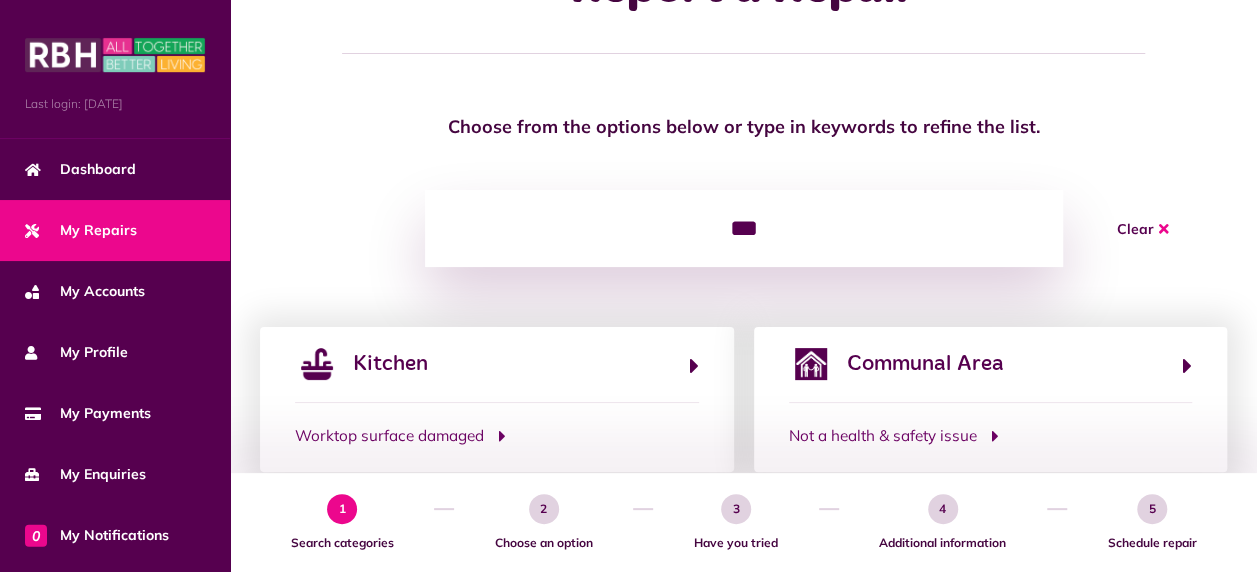 scroll, scrollTop: 0, scrollLeft: 0, axis: both 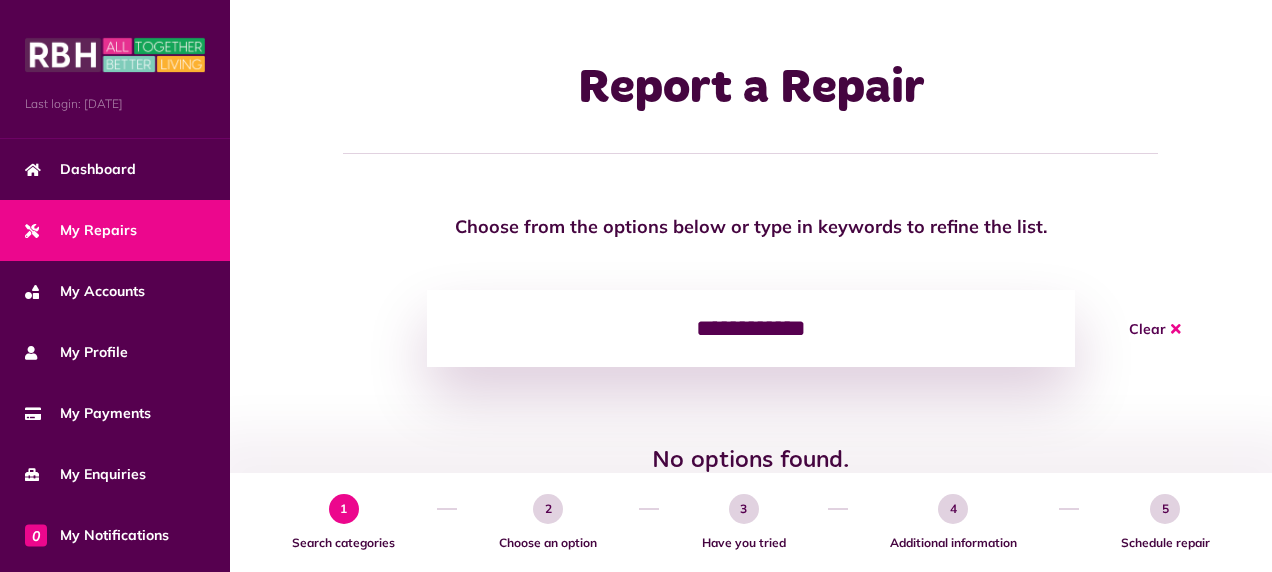 type on "**********" 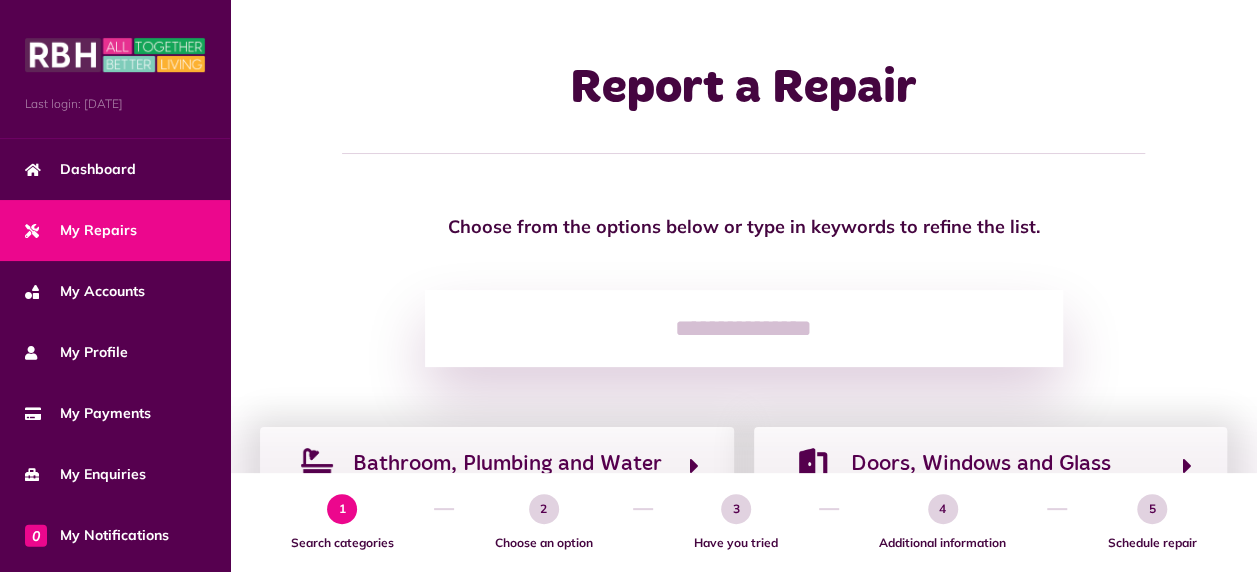 click 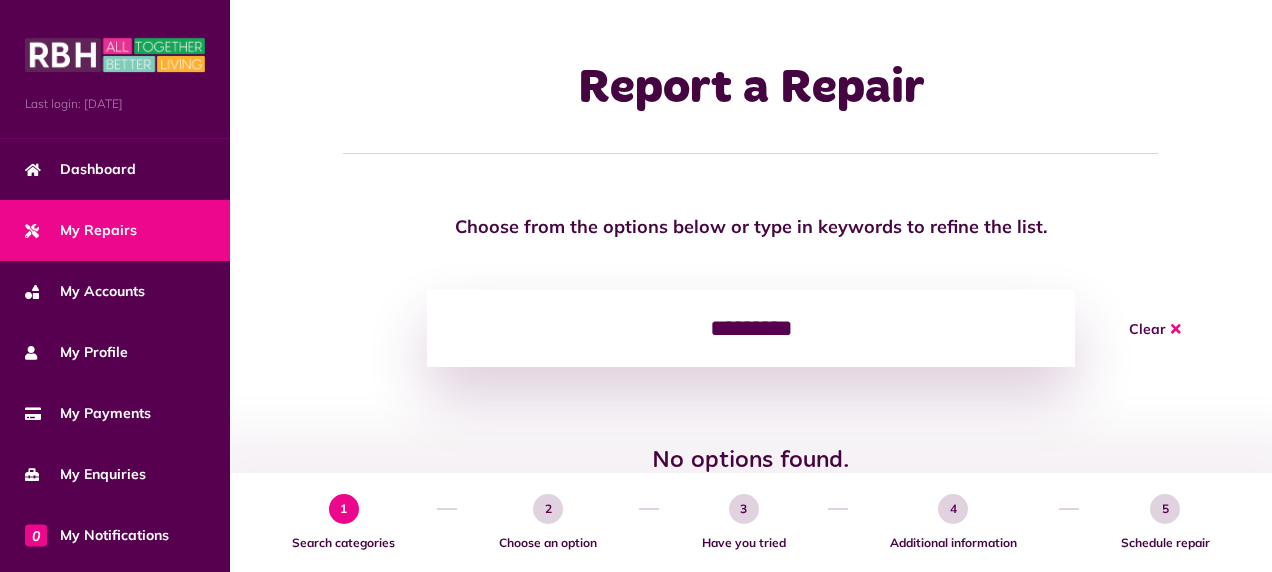 type on "*********" 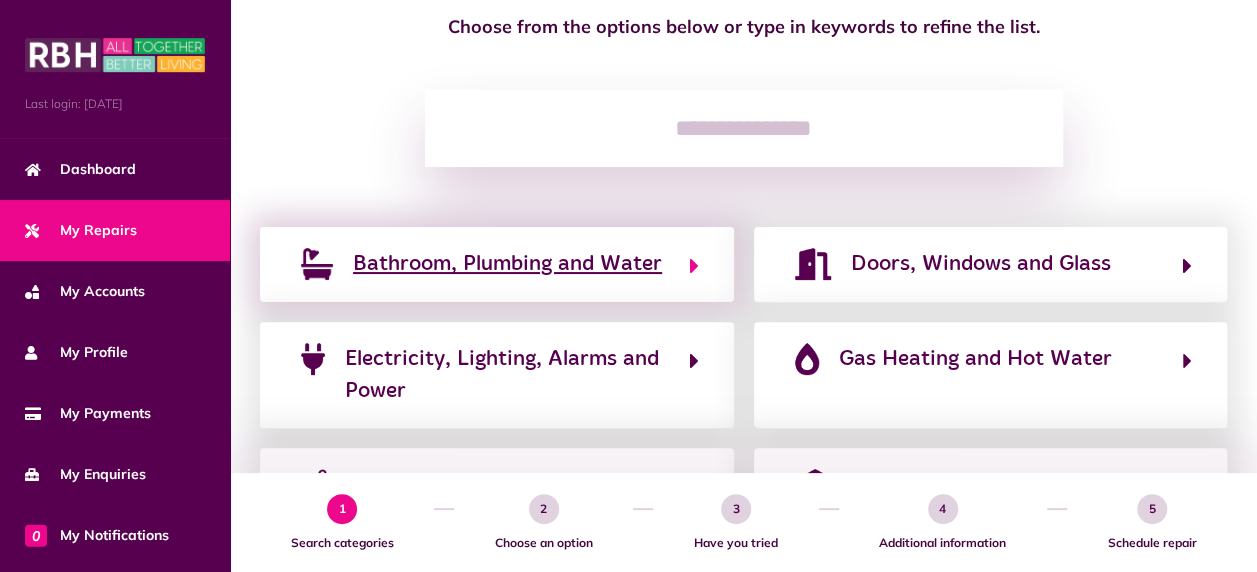 click on "Bathroom, Plumbing and Water" 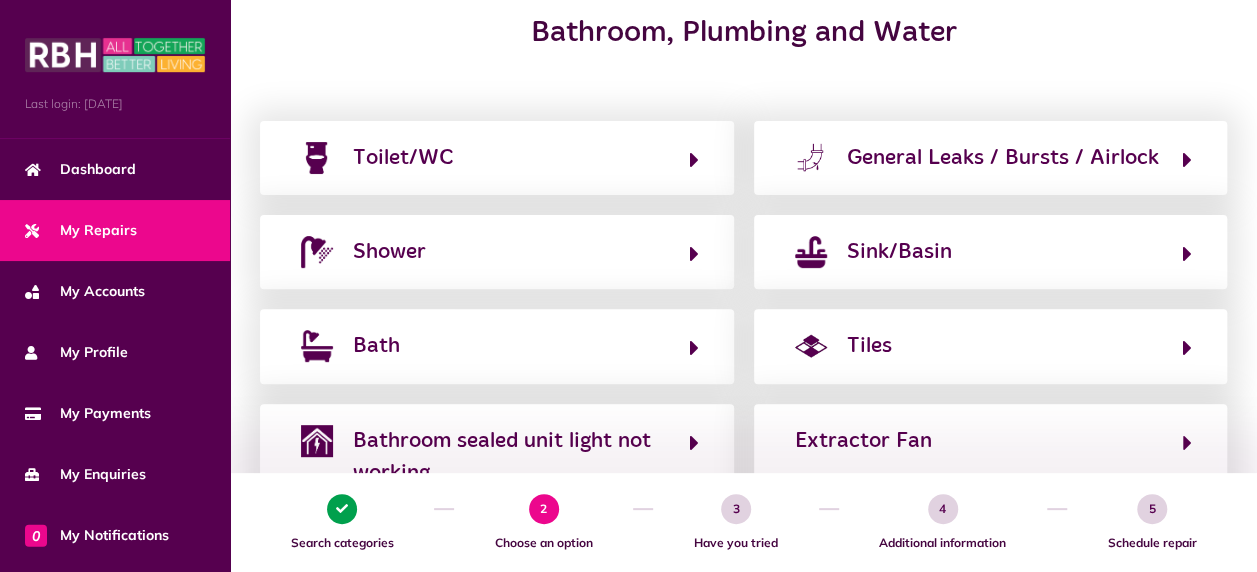 scroll, scrollTop: 300, scrollLeft: 0, axis: vertical 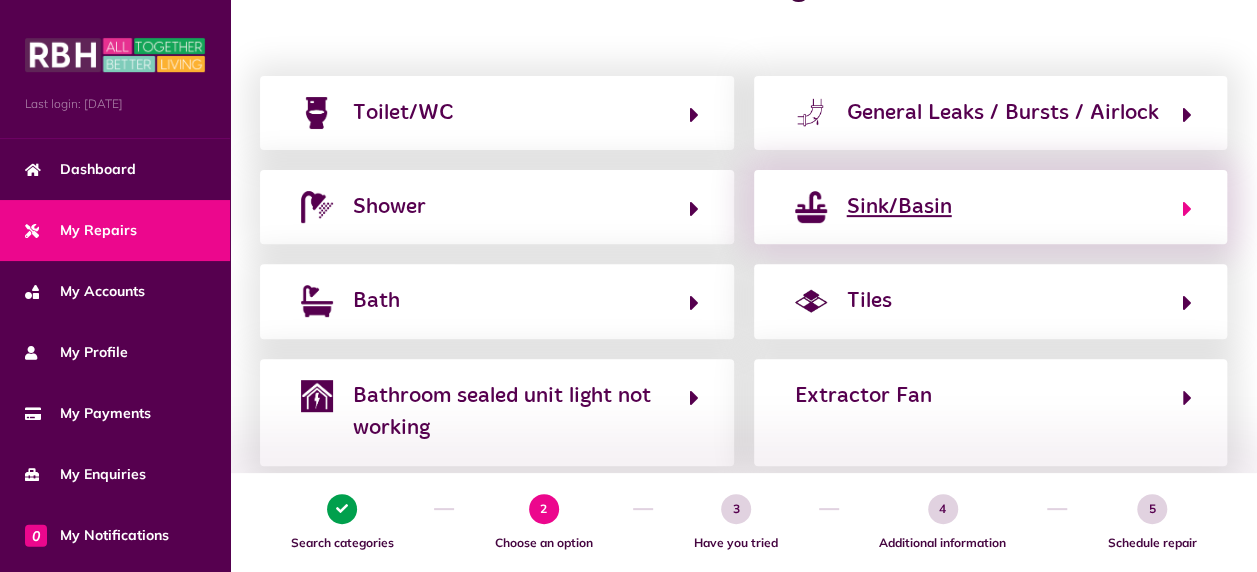 click on "Sink/Basin" 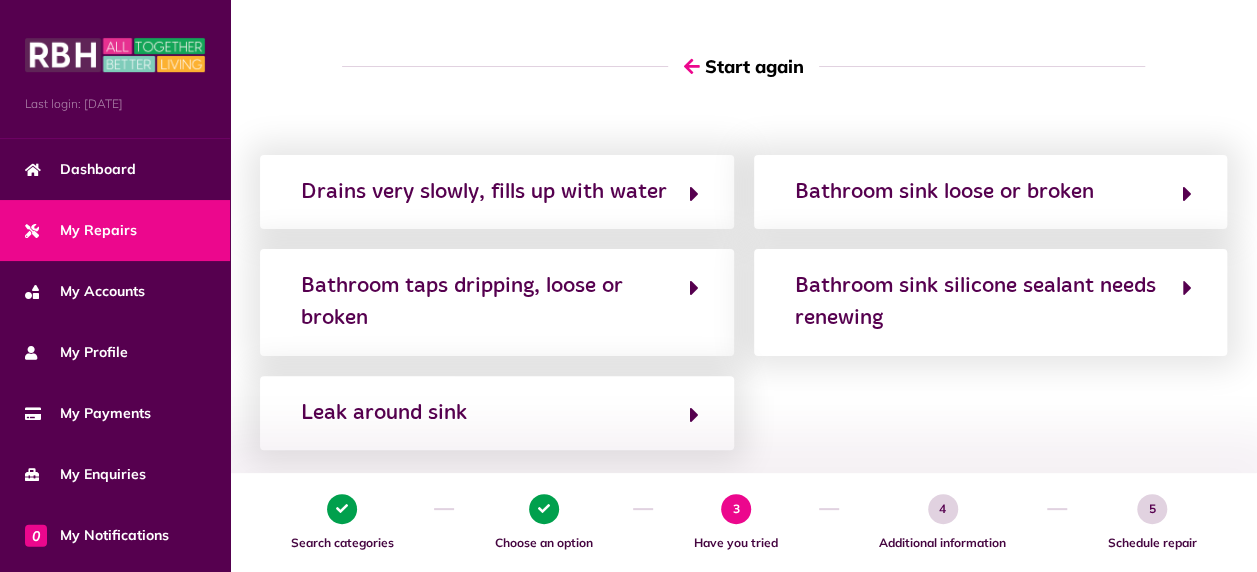 scroll, scrollTop: 0, scrollLeft: 0, axis: both 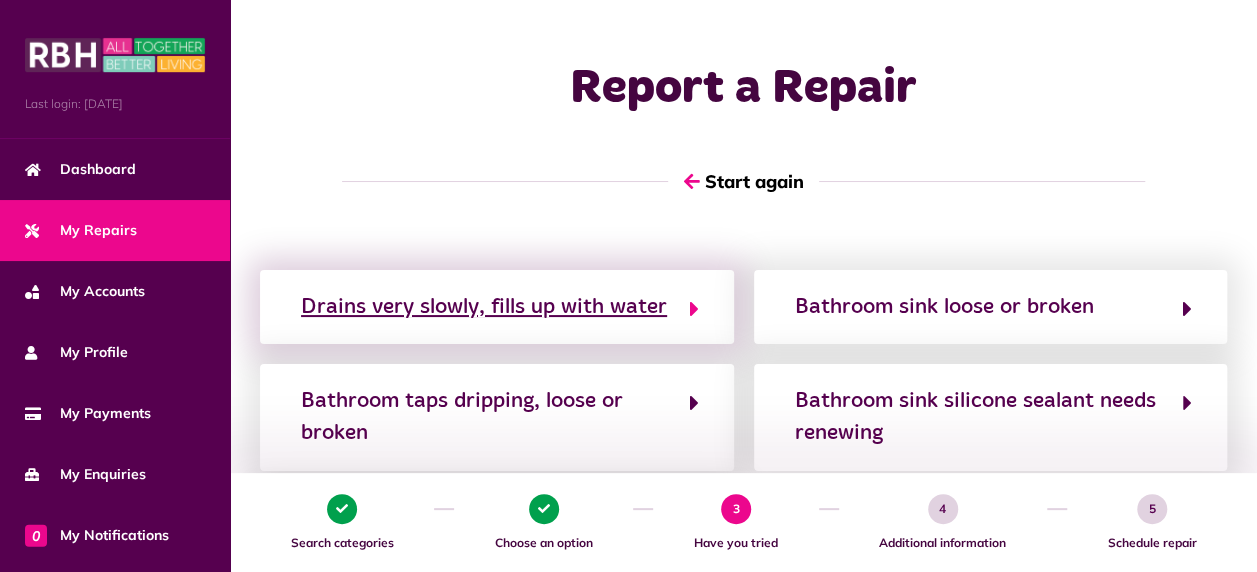 click on "Drains very slowly, fills up with water" 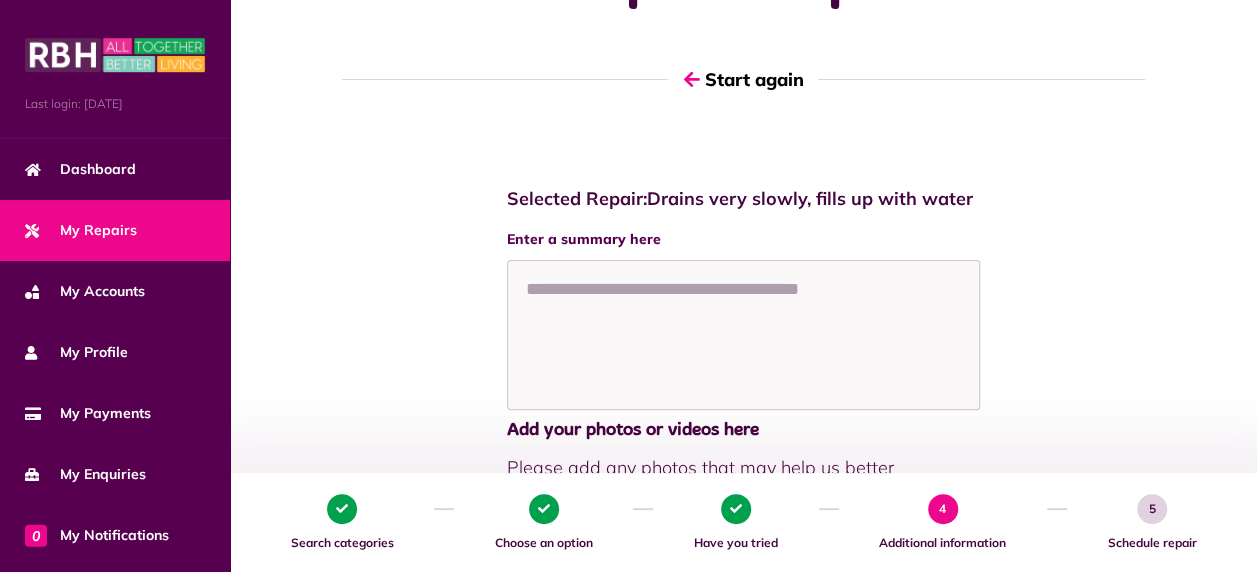 scroll, scrollTop: 200, scrollLeft: 0, axis: vertical 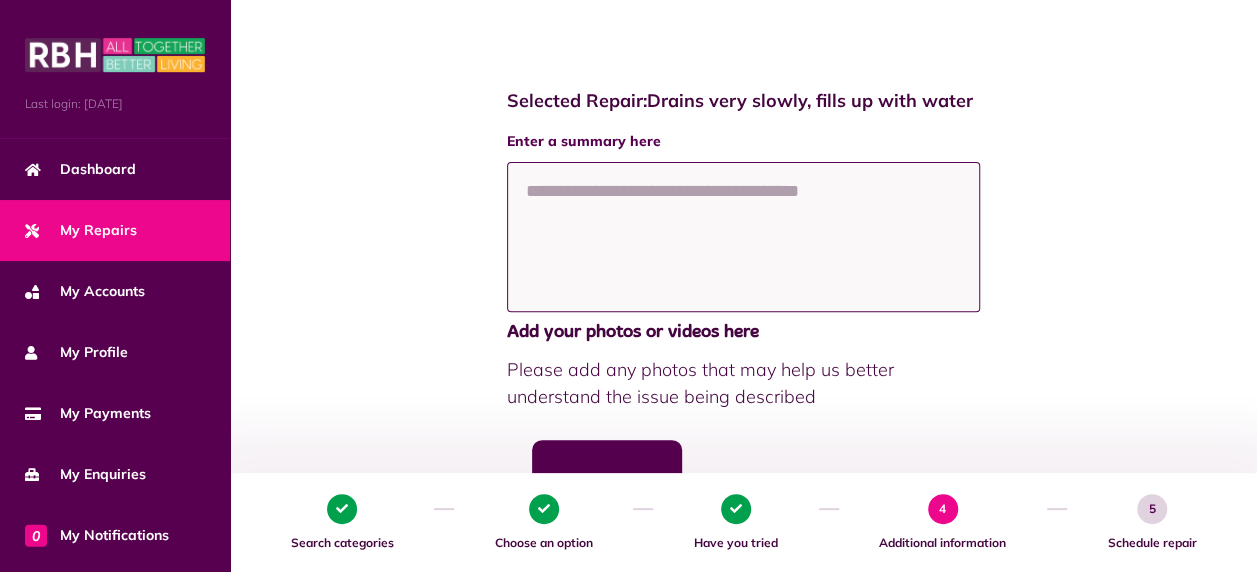 click 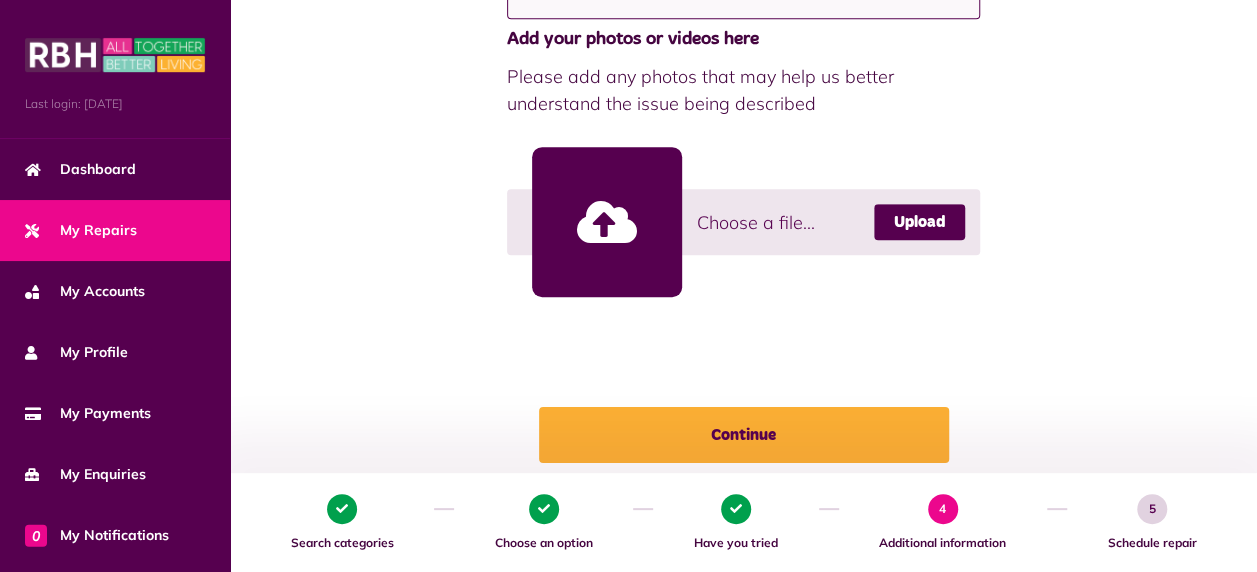 scroll, scrollTop: 500, scrollLeft: 0, axis: vertical 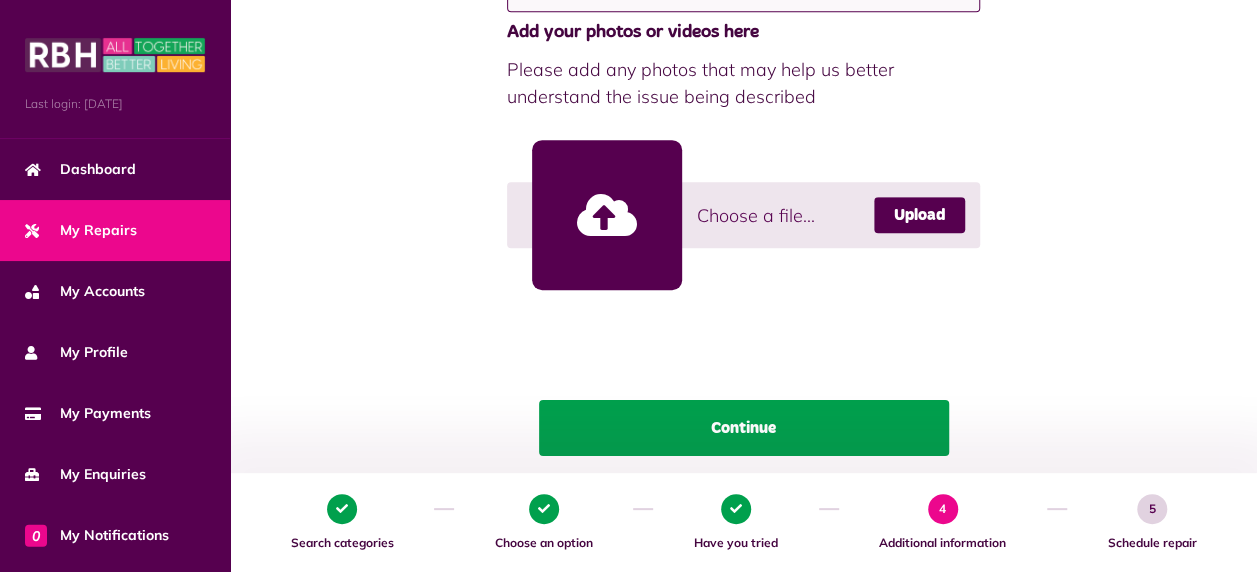 type on "**********" 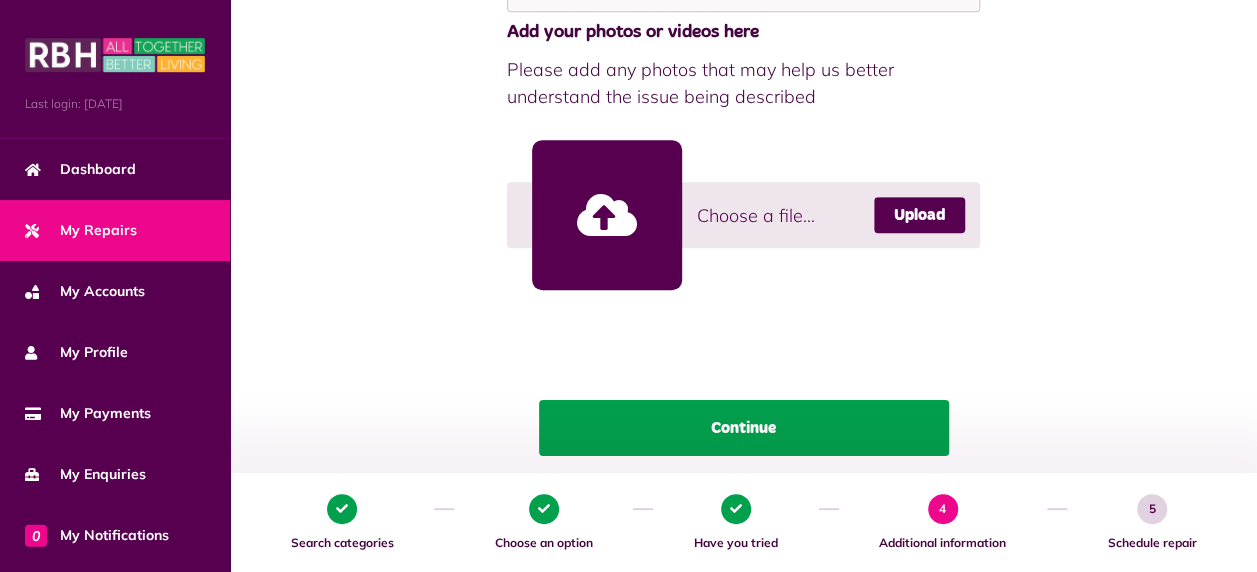 click on "Continue" 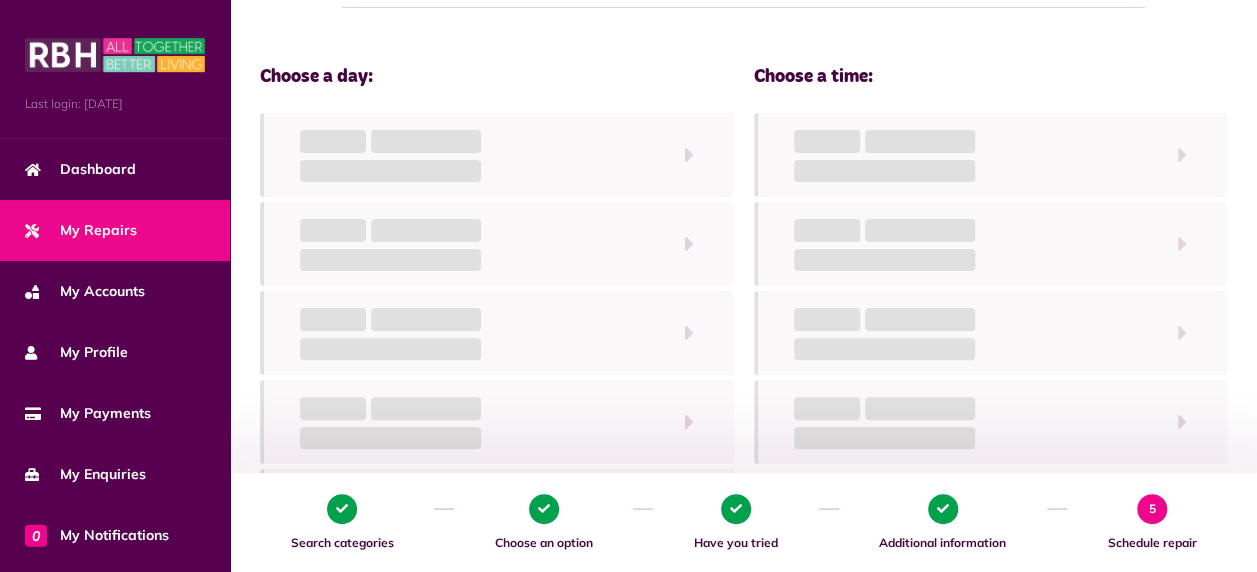 scroll, scrollTop: 0, scrollLeft: 0, axis: both 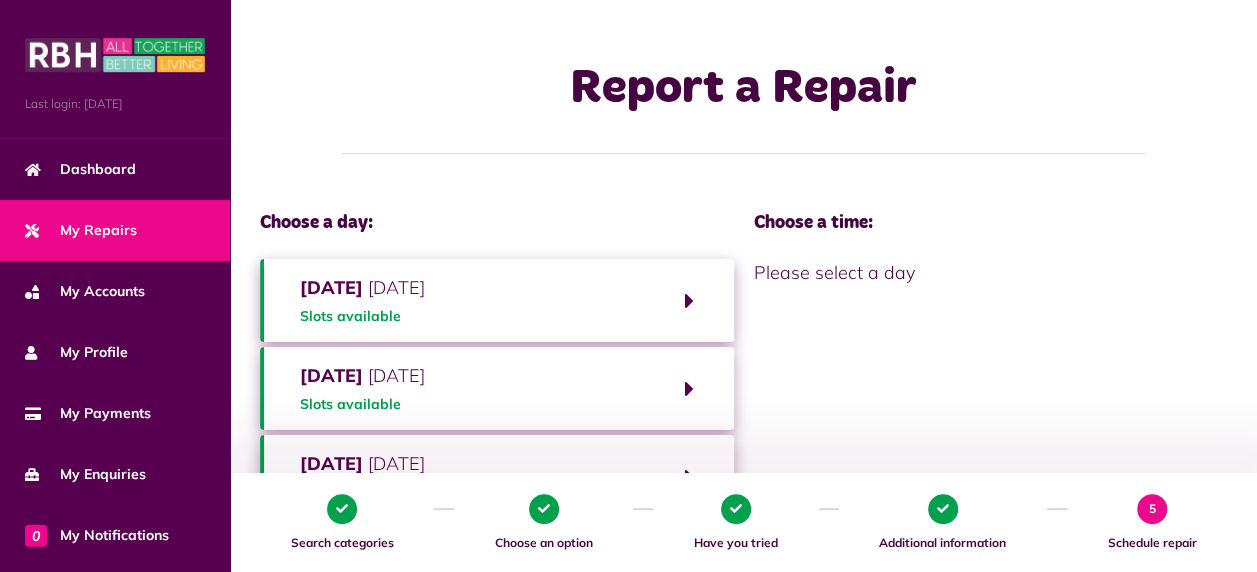 click on "Monday   14th July 2025 Slots available" 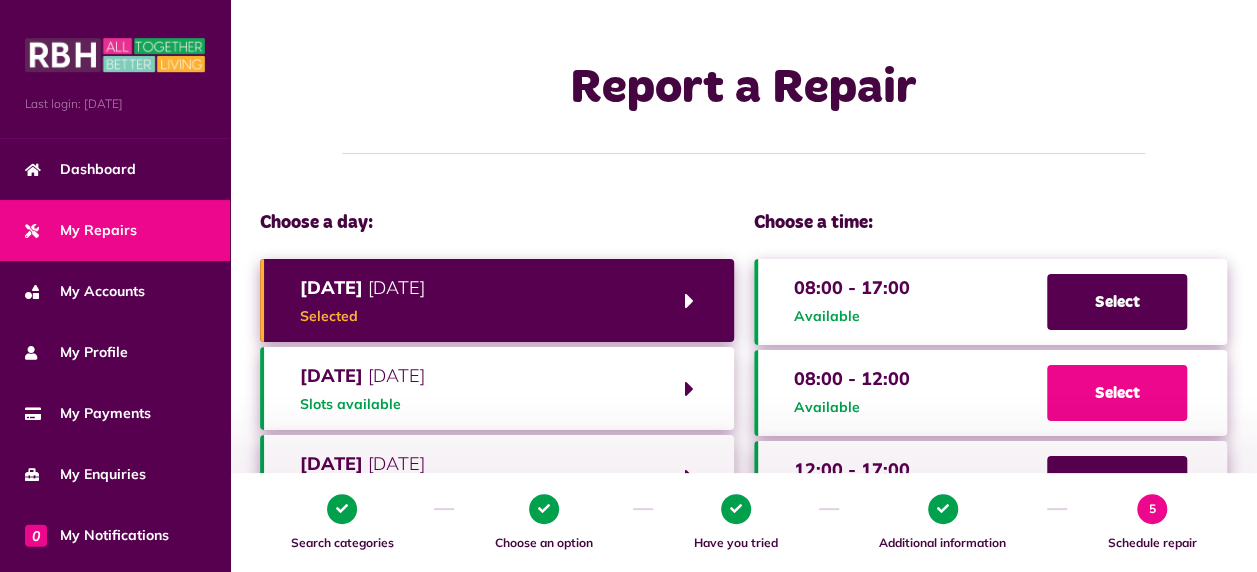 click on "Select" 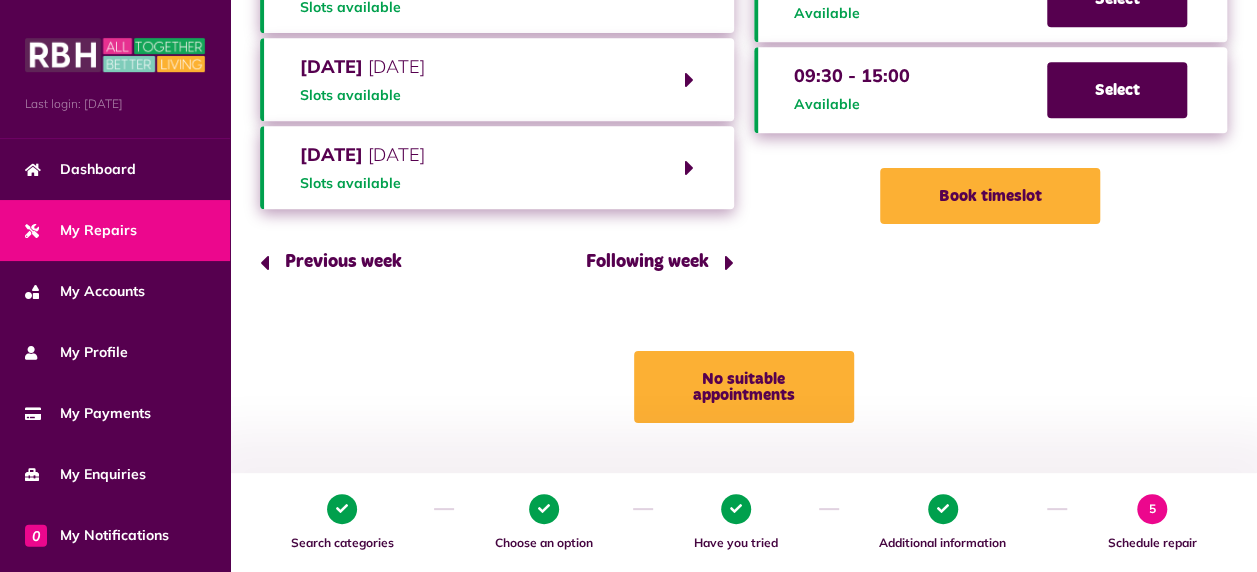 scroll, scrollTop: 486, scrollLeft: 0, axis: vertical 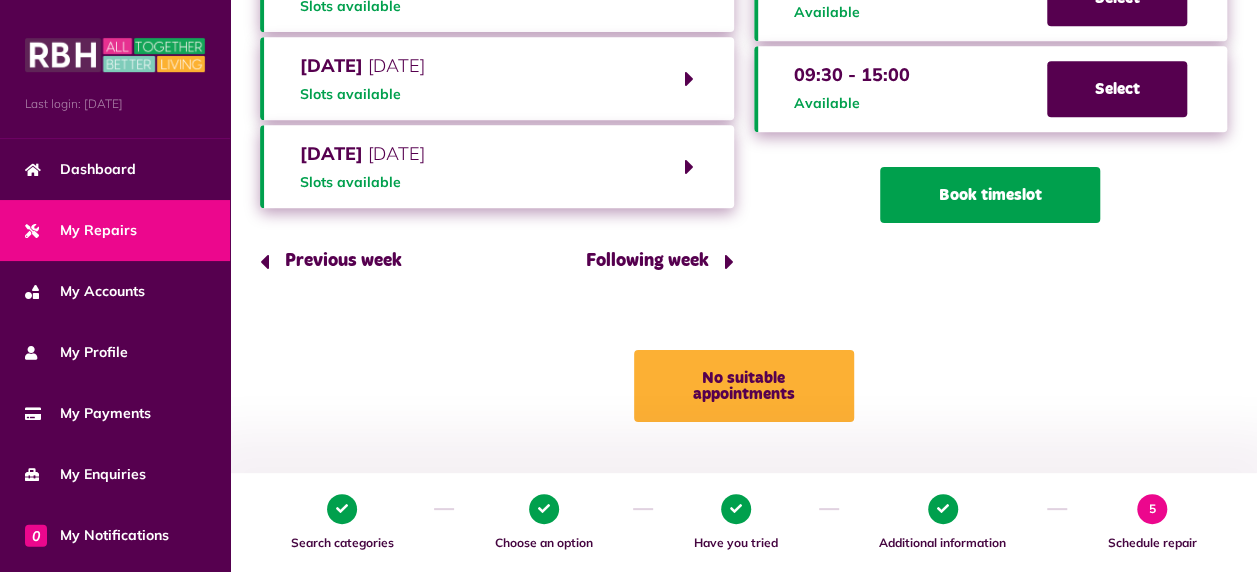 click on "Book timeslot" 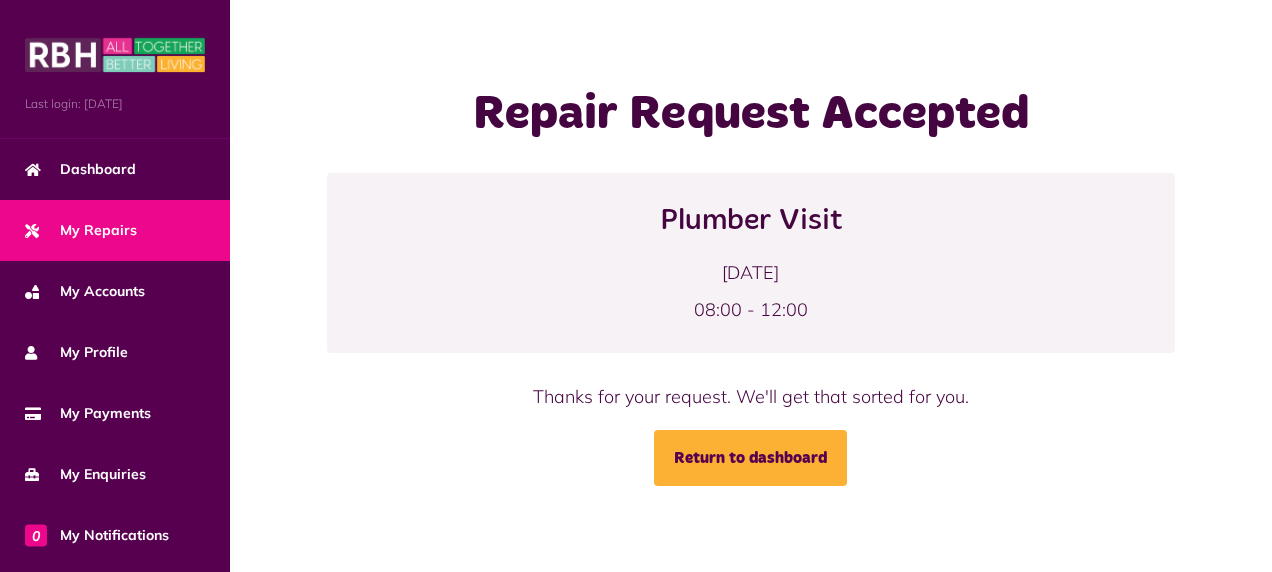 scroll, scrollTop: 0, scrollLeft: 0, axis: both 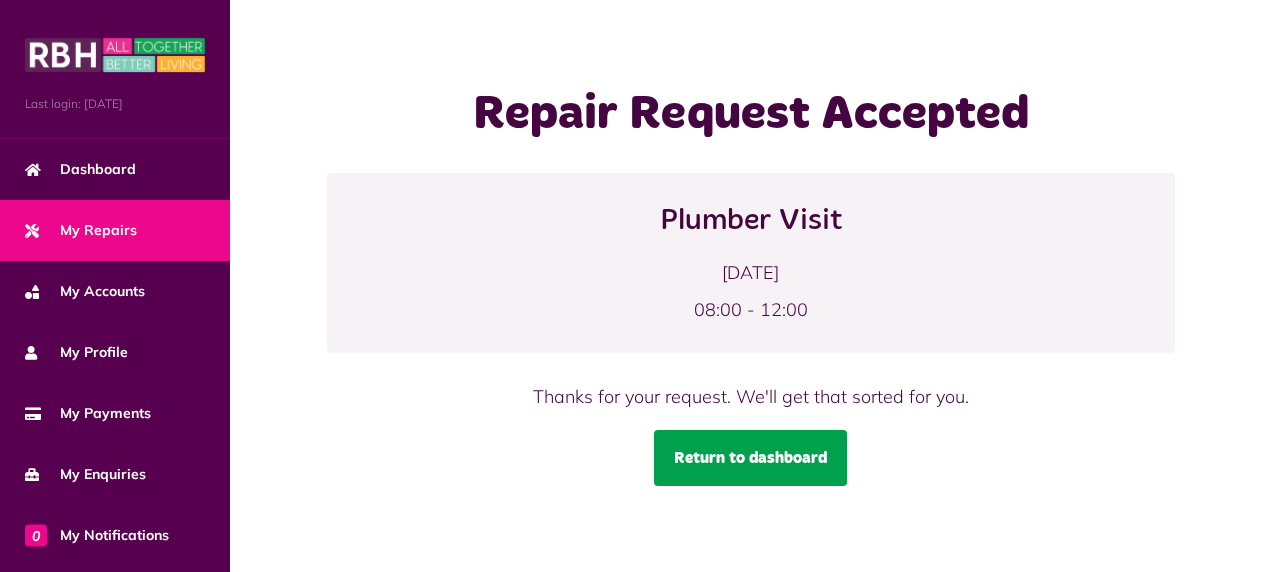 click on "Return to dashboard" at bounding box center [750, 458] 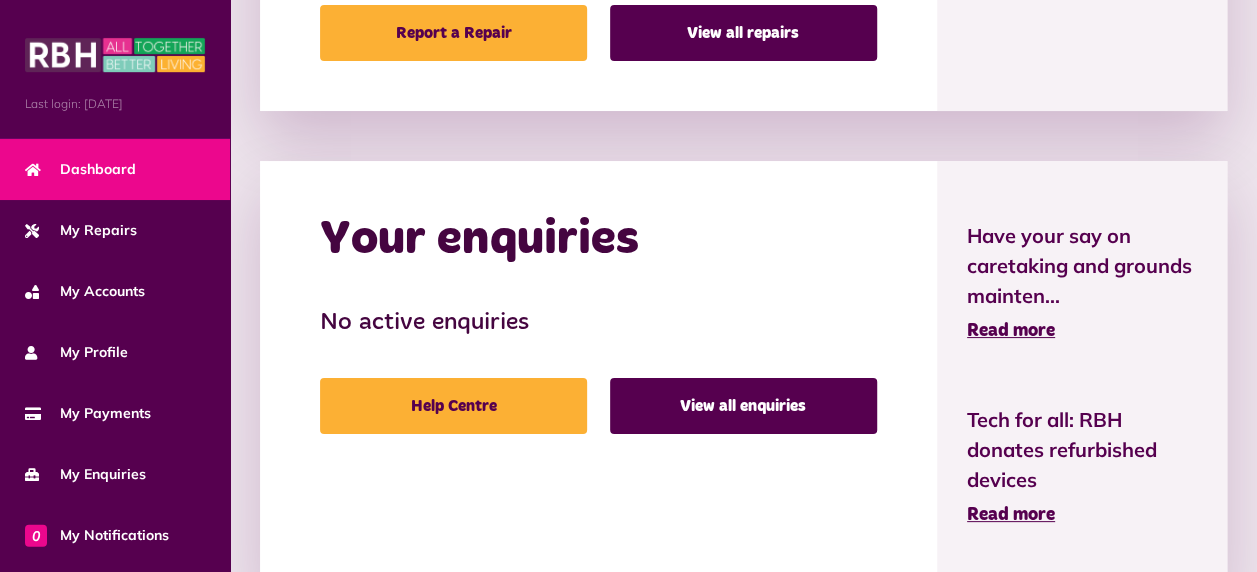 scroll, scrollTop: 1581, scrollLeft: 0, axis: vertical 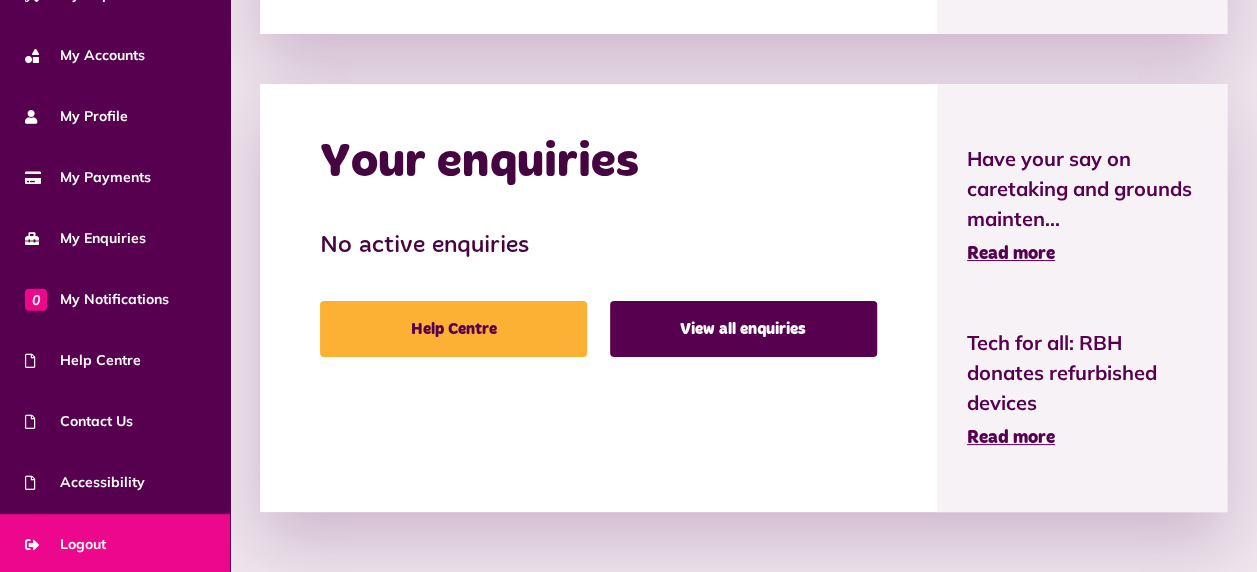 click on "Logout" at bounding box center [65, 544] 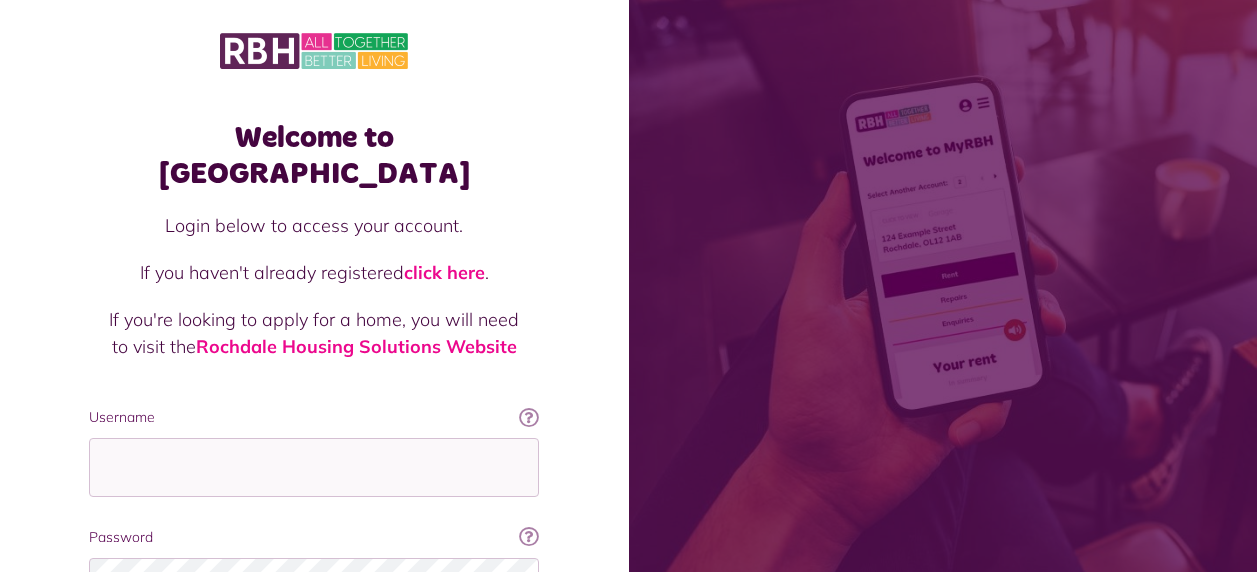 scroll, scrollTop: 0, scrollLeft: 0, axis: both 